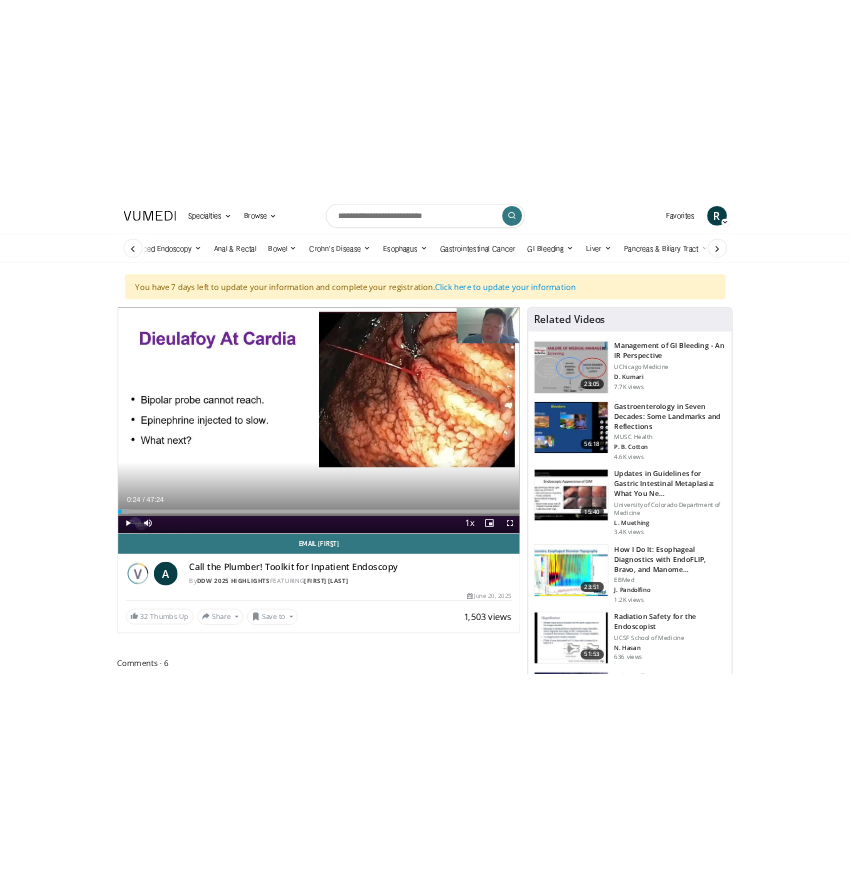 scroll, scrollTop: 0, scrollLeft: 0, axis: both 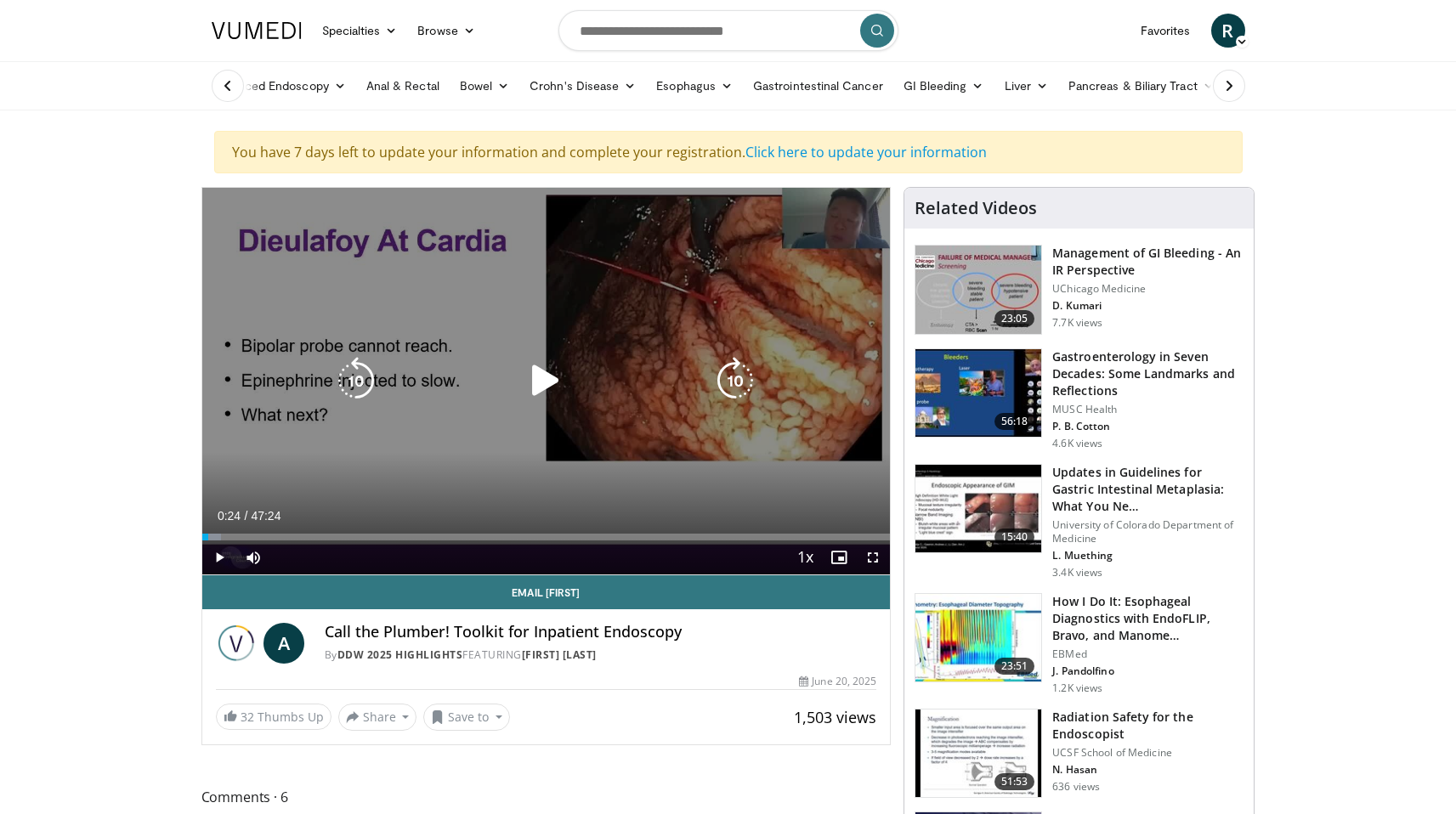click at bounding box center (546, 381) 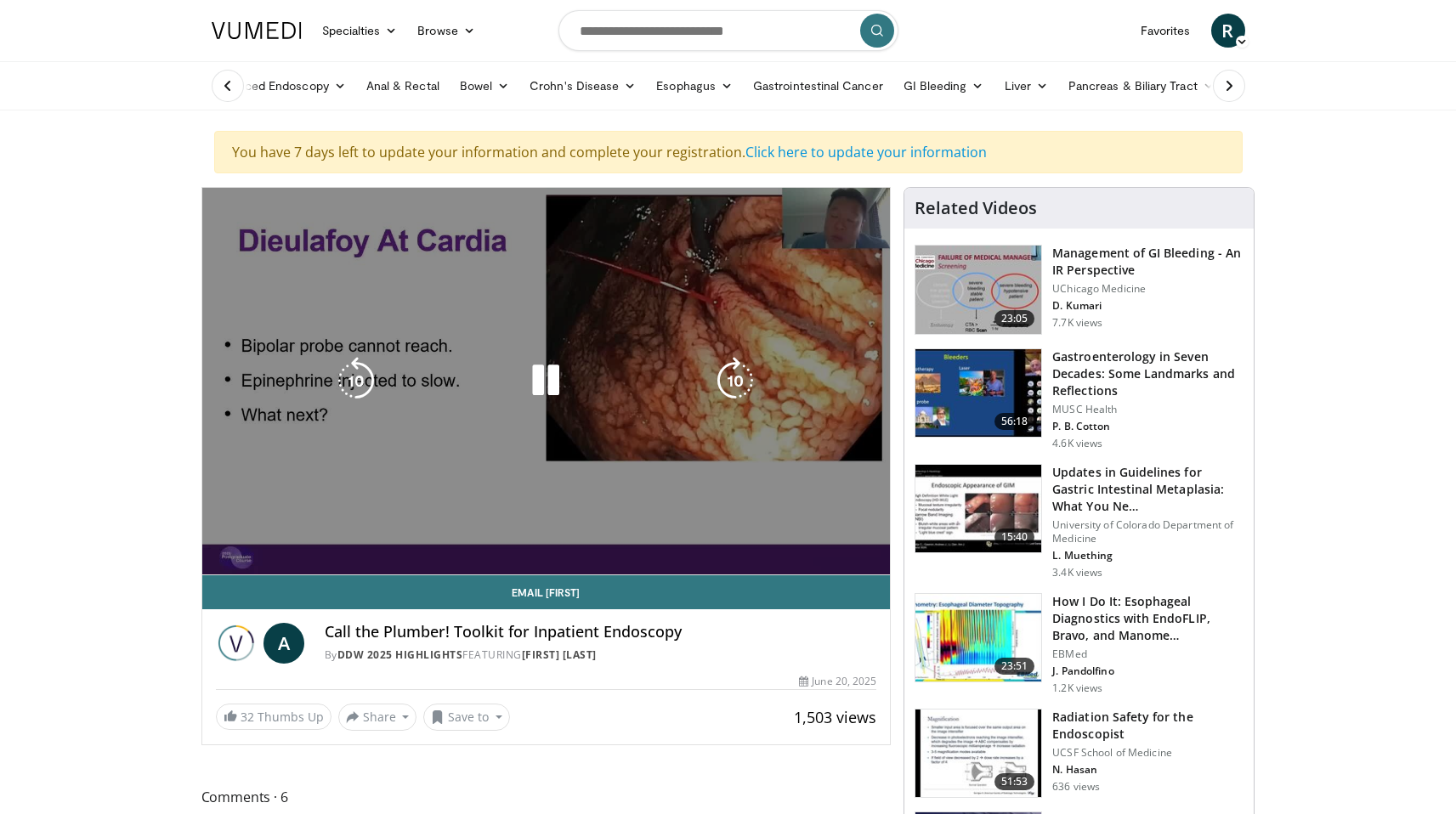 type 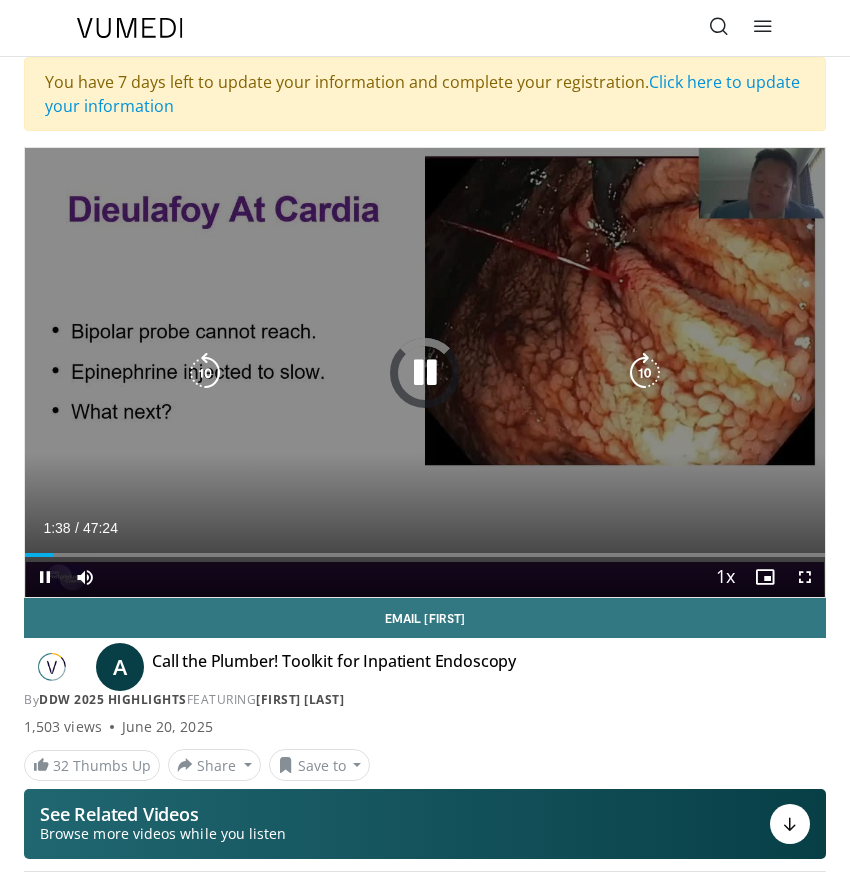 click at bounding box center [425, 373] 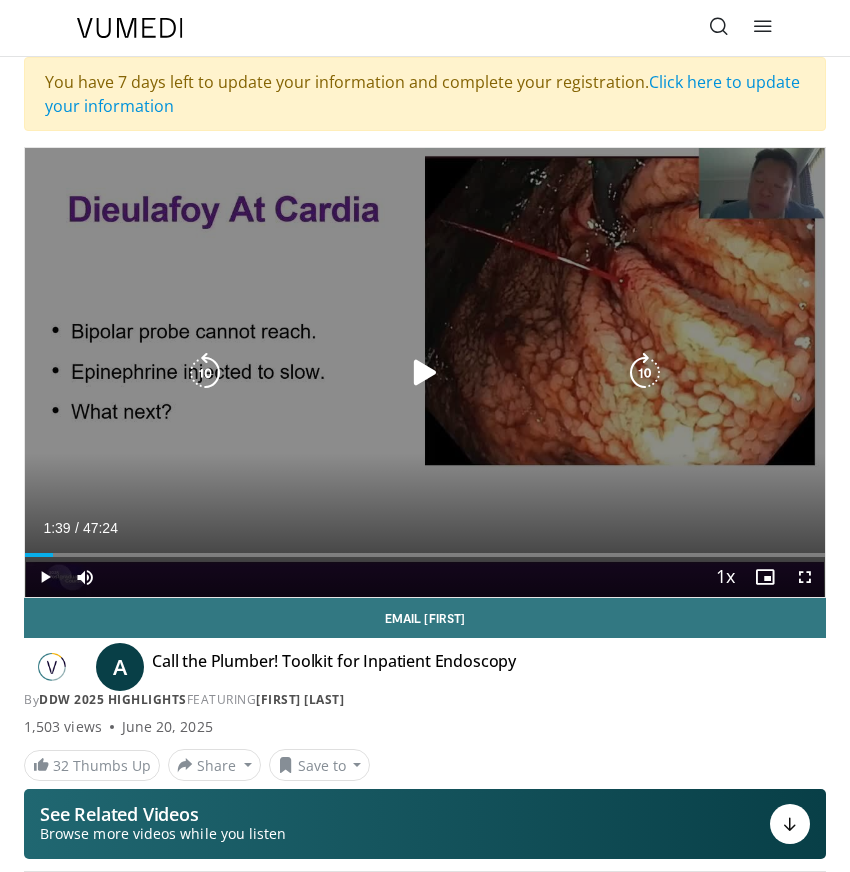 click at bounding box center [425, 373] 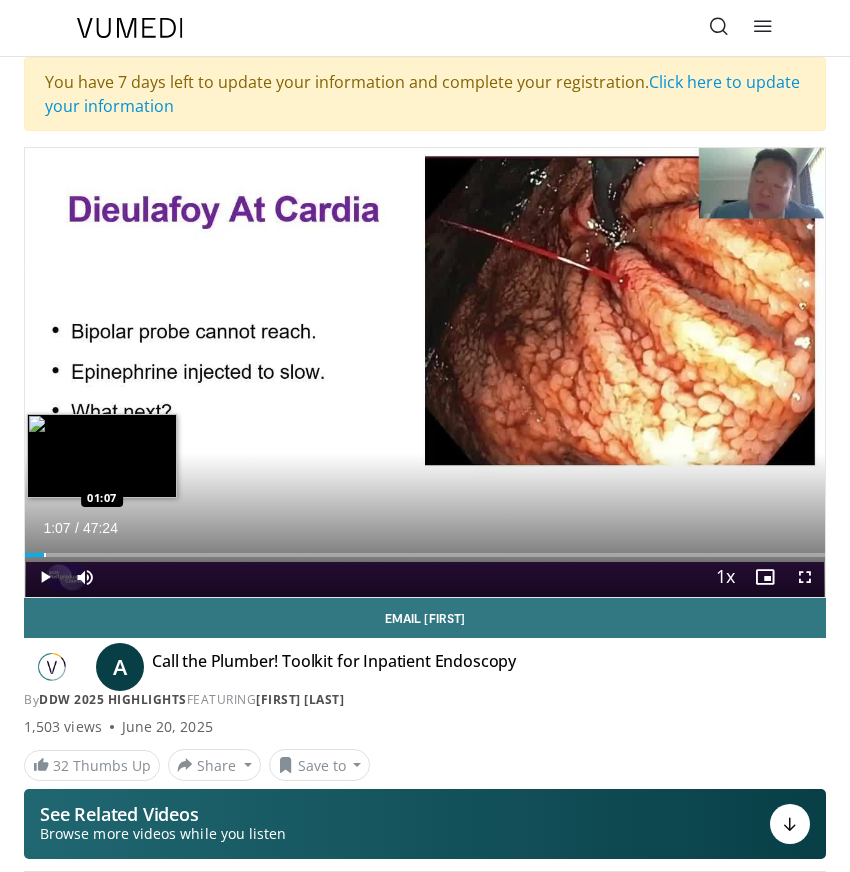click on "Loaded :  2.79% 01:07 01:07" at bounding box center (425, 547) 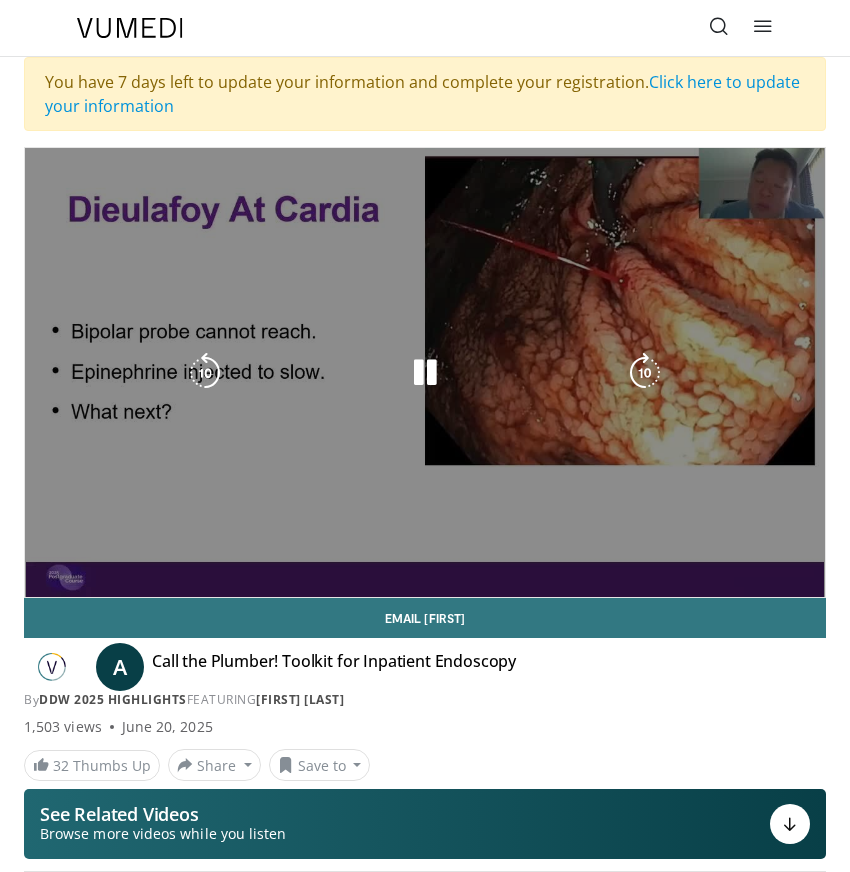 click on "10 seconds
Tap to unmute" at bounding box center (425, 372) 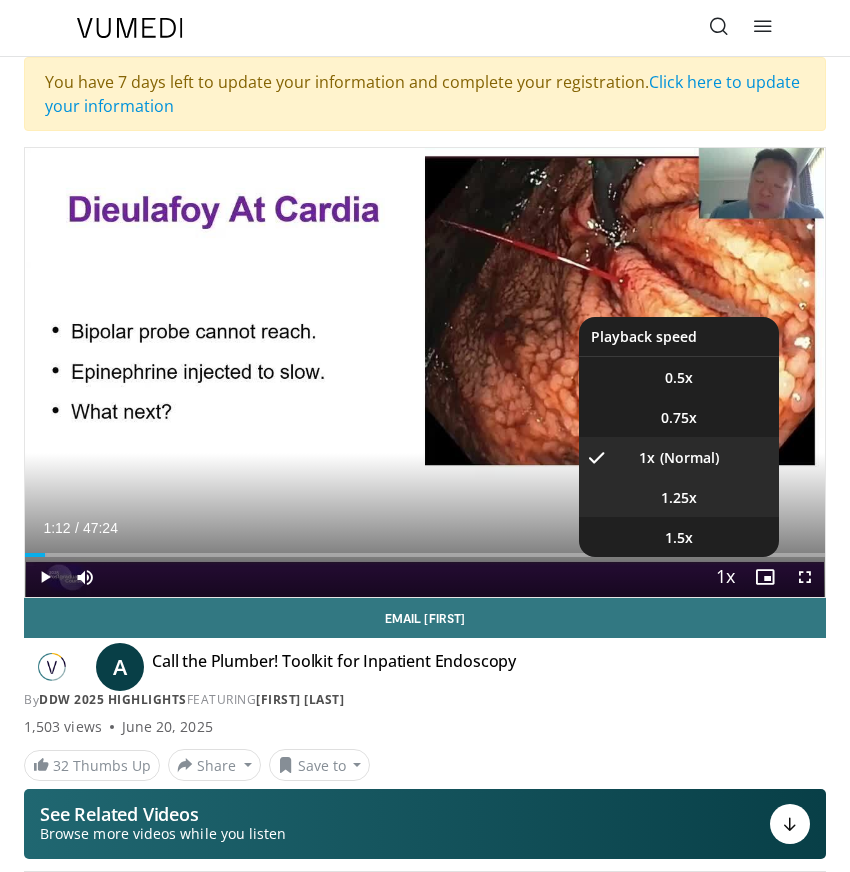 click on "1.25x" at bounding box center [679, 497] 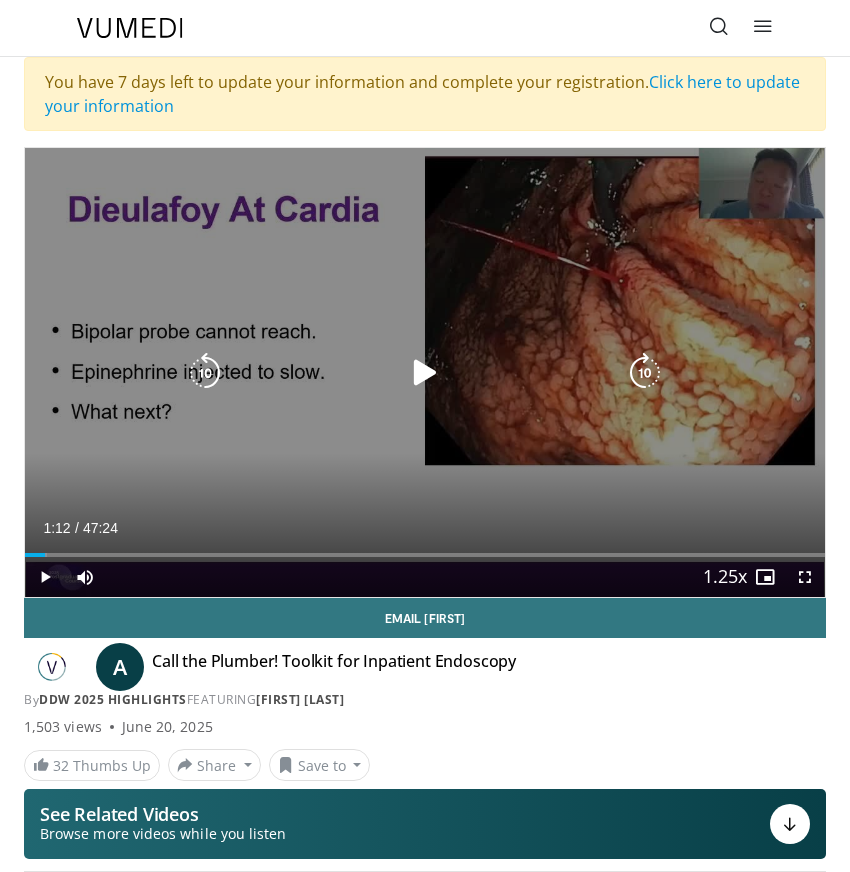 click at bounding box center (425, 373) 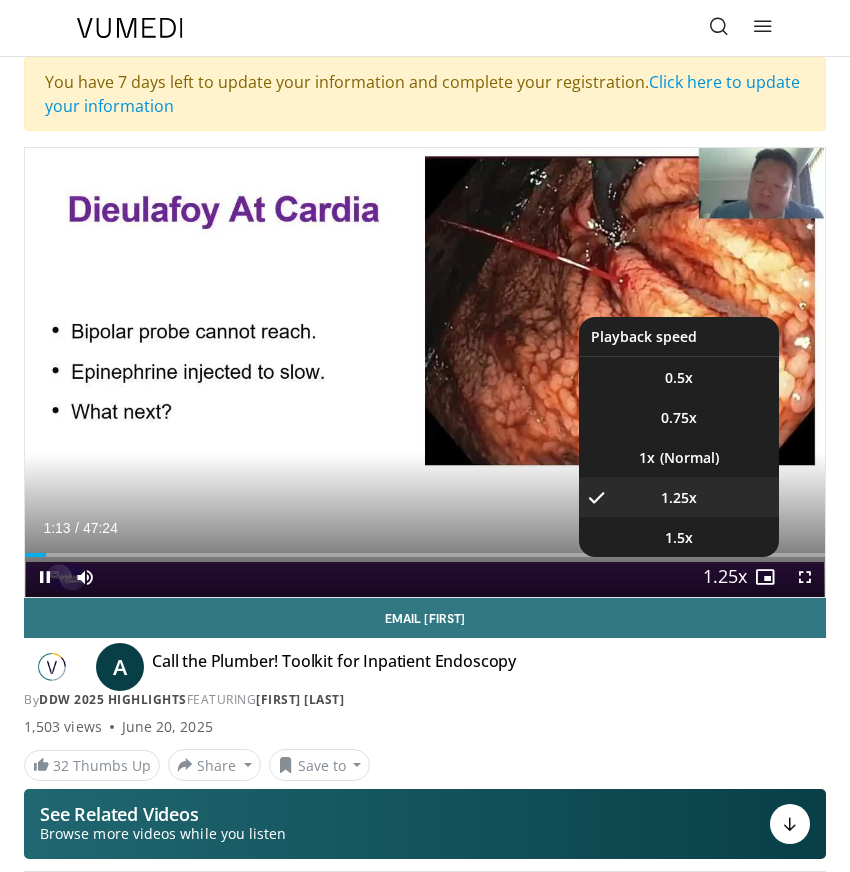 click at bounding box center (725, 578) 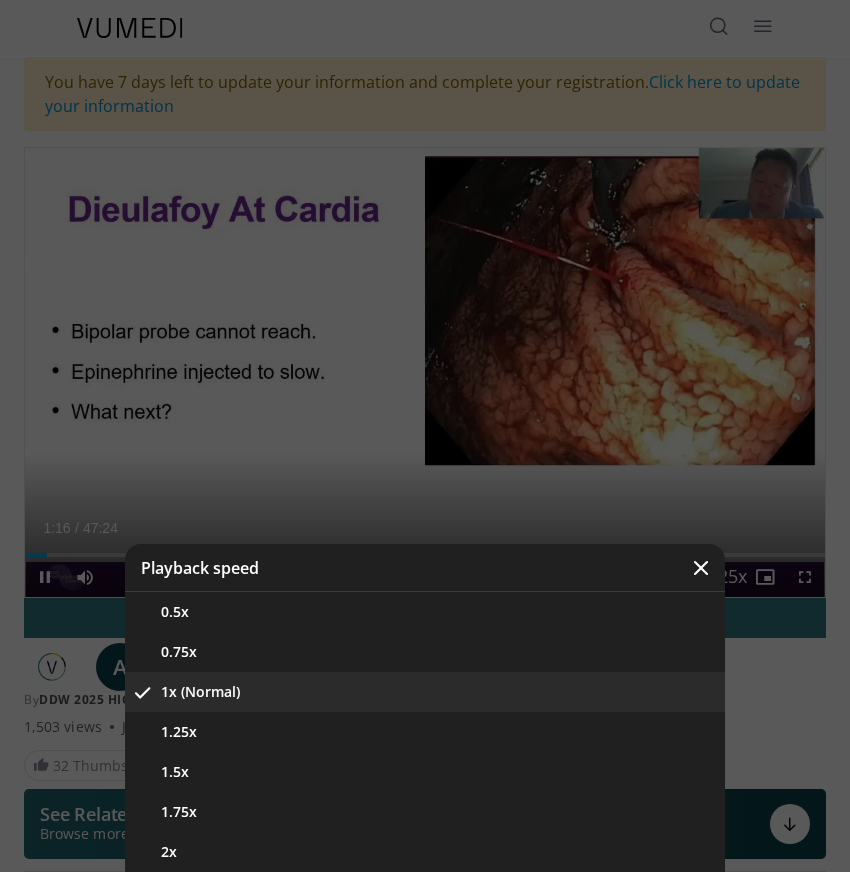 click on "1x (Normal)" at bounding box center (425, 692) 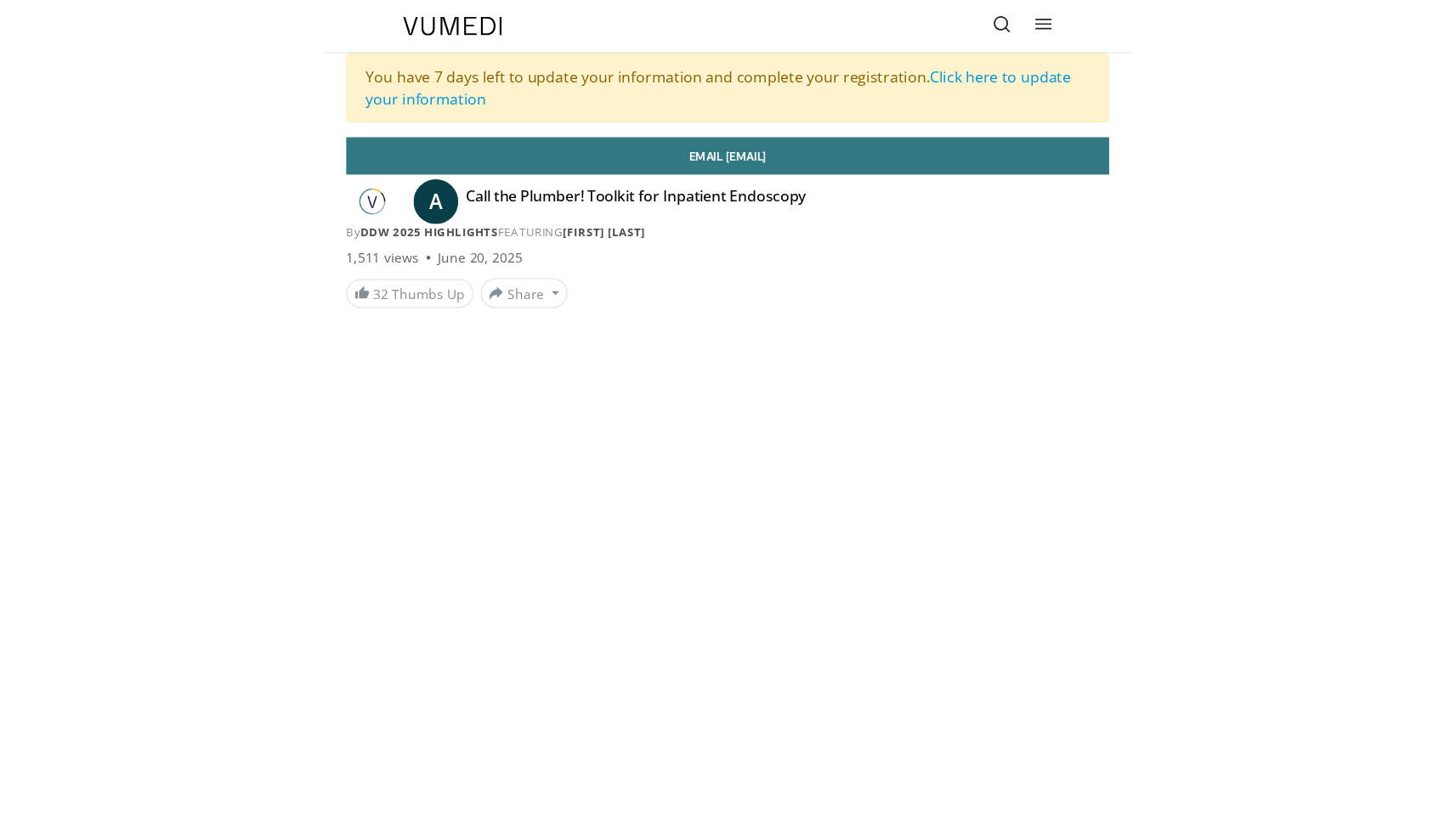 scroll, scrollTop: 0, scrollLeft: 0, axis: both 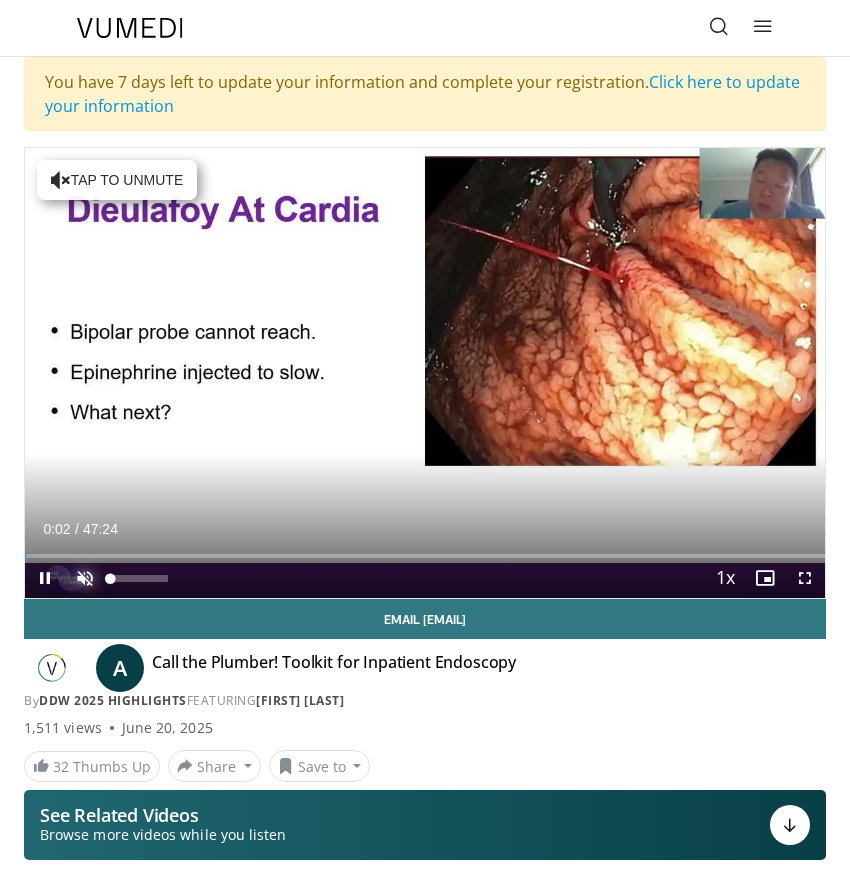 click at bounding box center [85, 578] 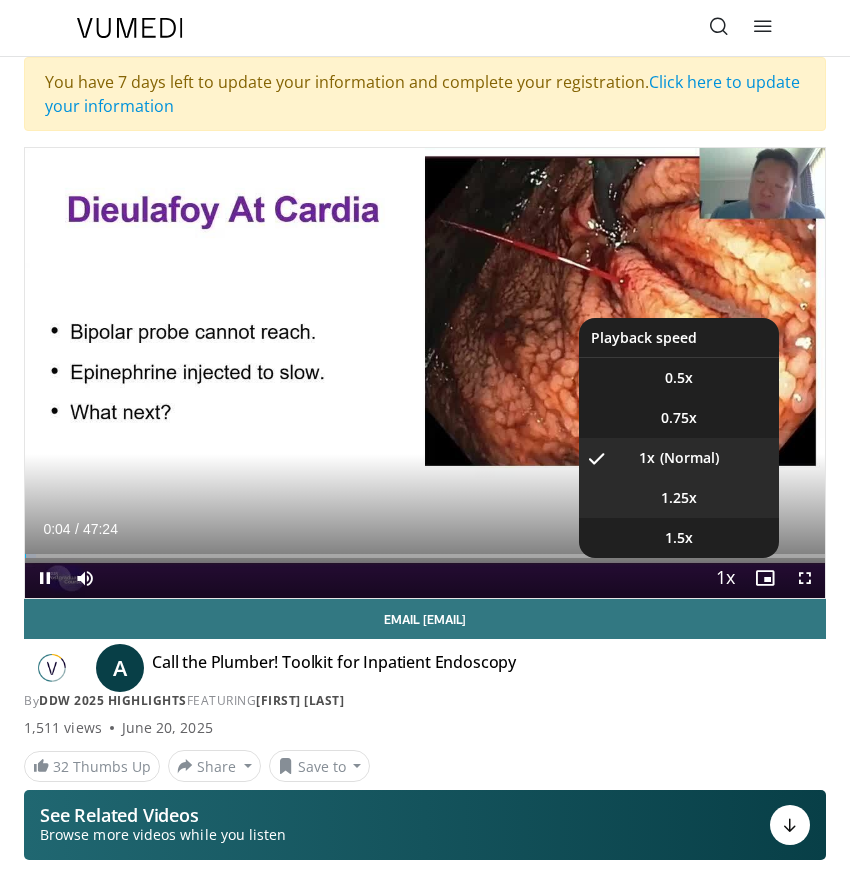 click on "1.25x" at bounding box center [679, 498] 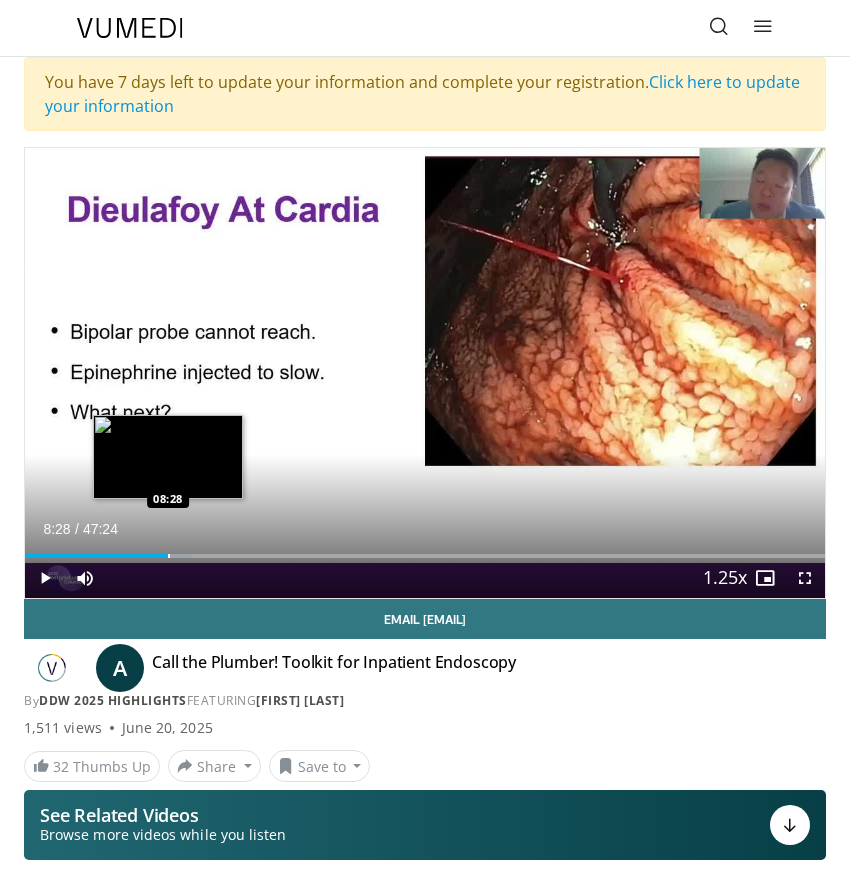 click on "Loaded :  20.92% 08:28 08:28" at bounding box center (425, 548) 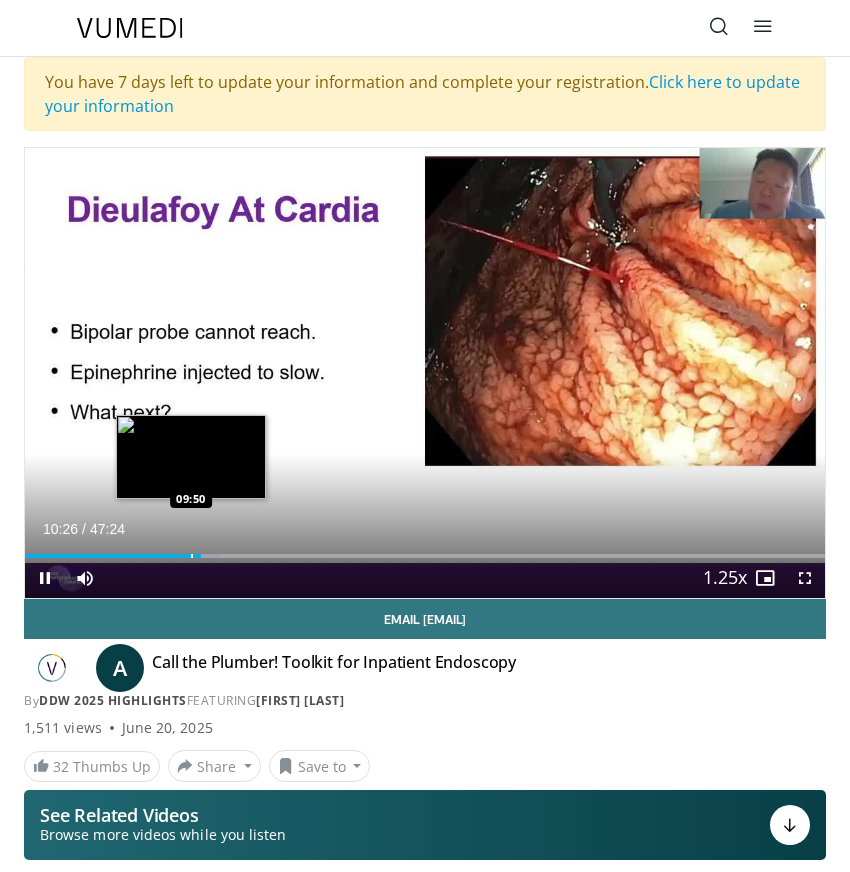 click on "Loaded :  24.26% 10:27 09:50" at bounding box center [425, 548] 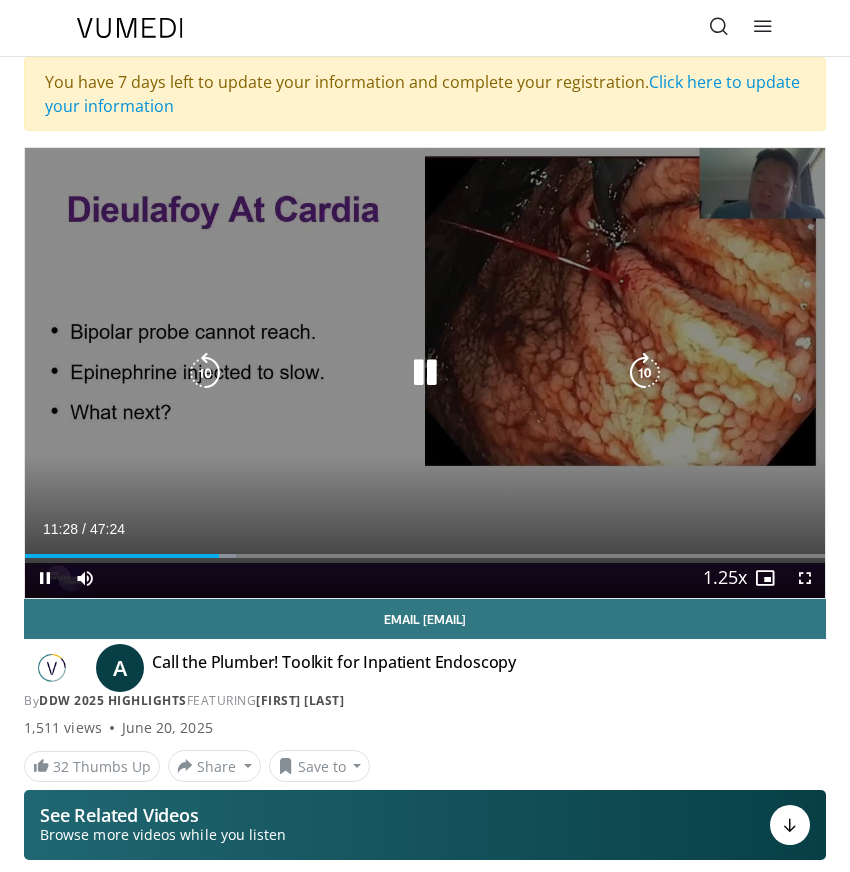 click at bounding box center (425, 373) 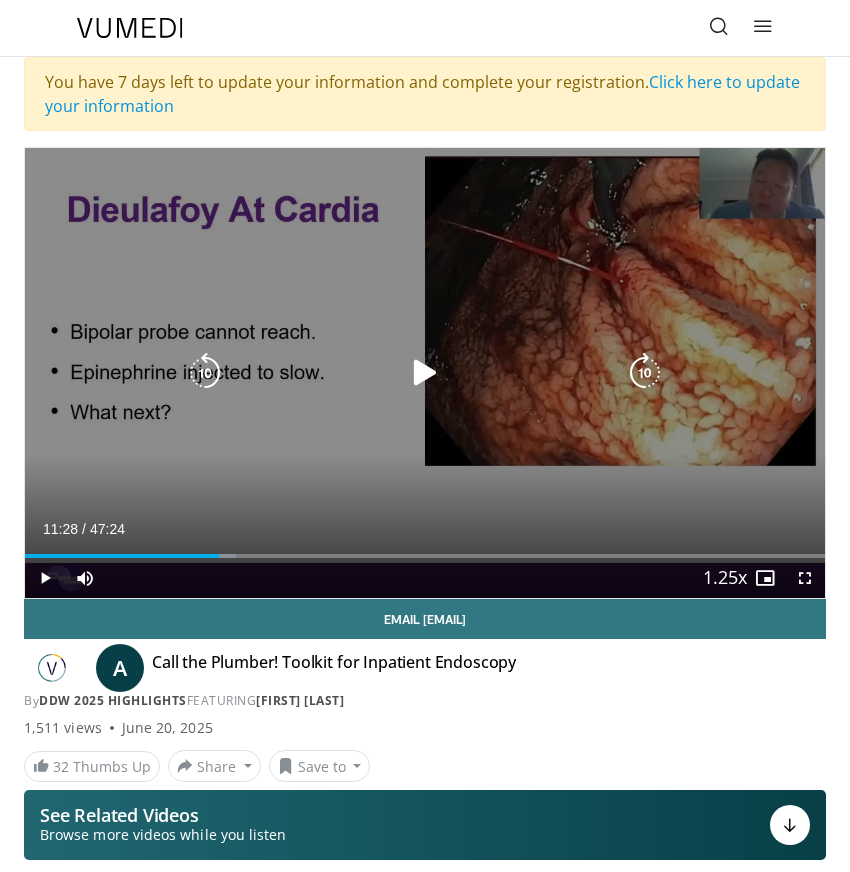 click at bounding box center [425, 373] 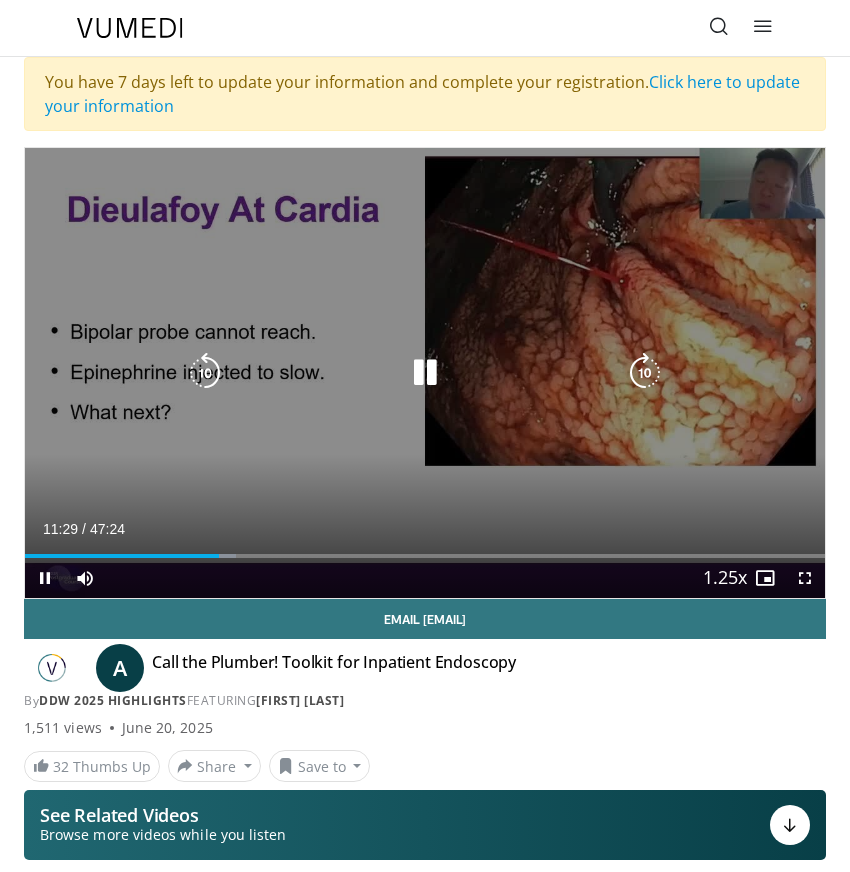 click on "10 seconds
Tap to unmute" at bounding box center (425, 373) 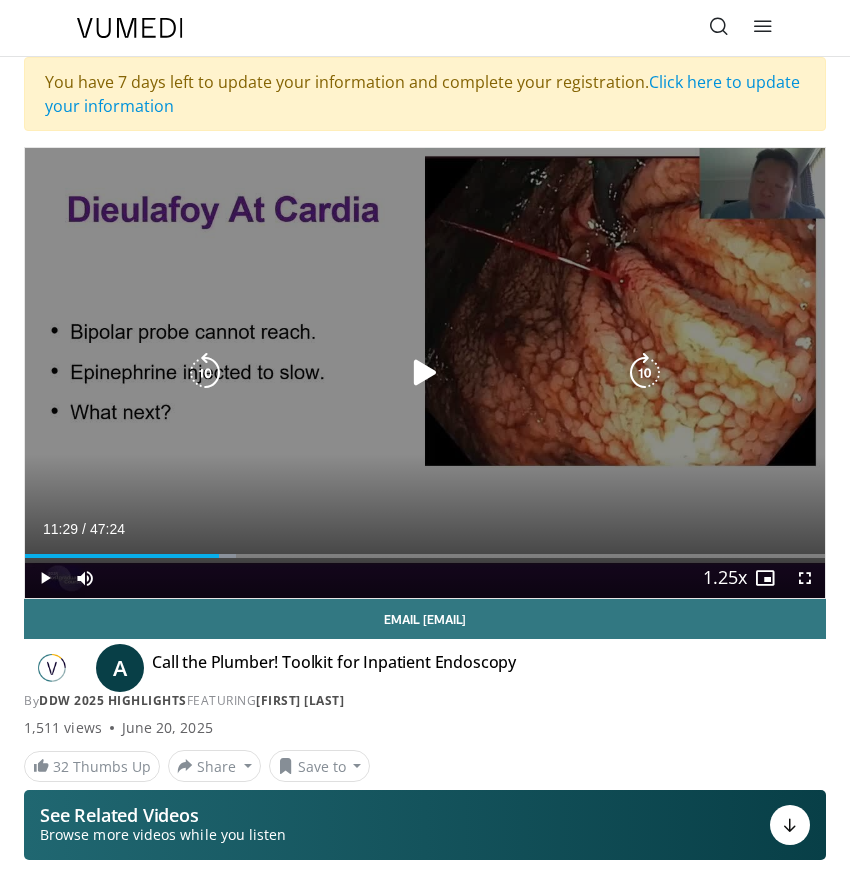 drag, startPoint x: 397, startPoint y: 395, endPoint x: 429, endPoint y: 392, distance: 32.140316 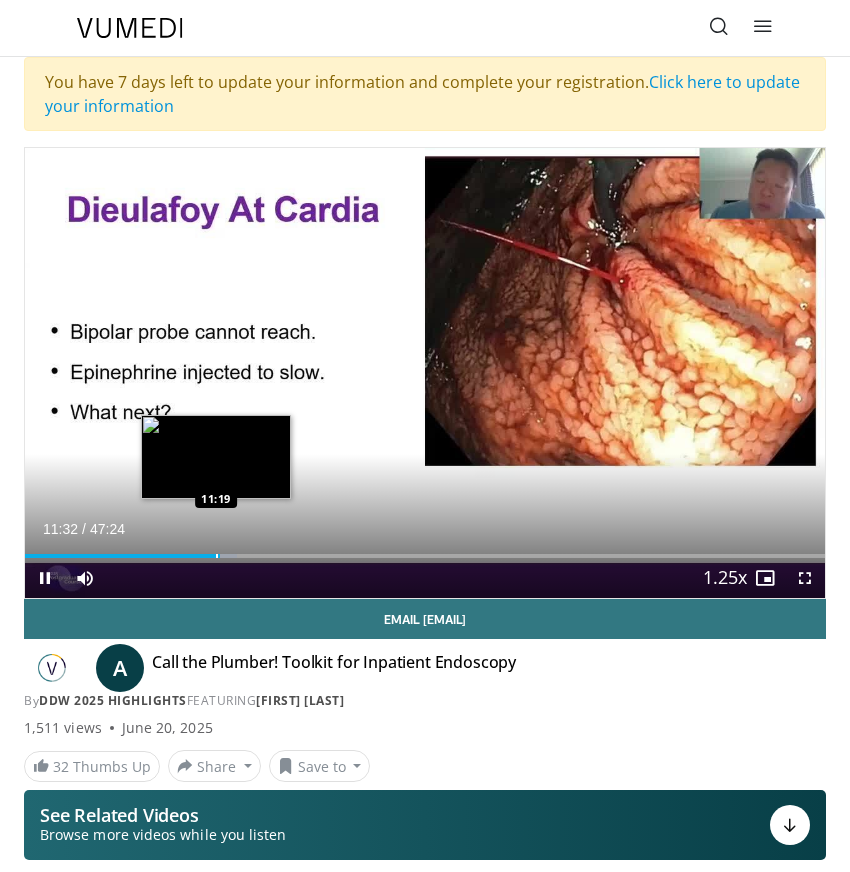 click at bounding box center (217, 556) 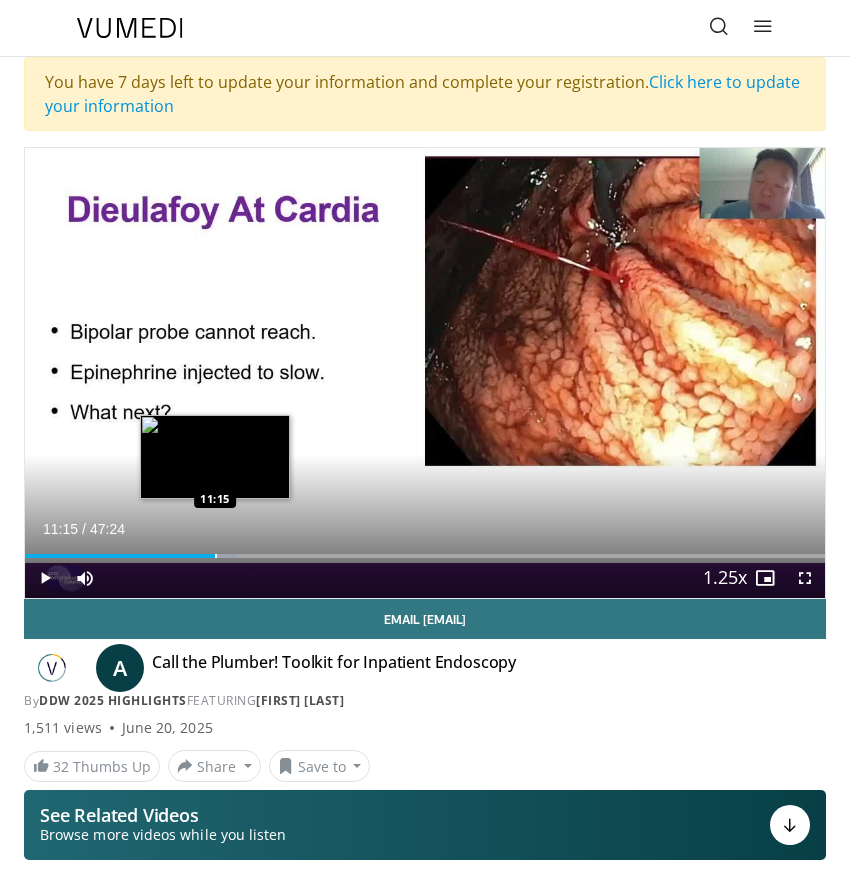 click at bounding box center [216, 556] 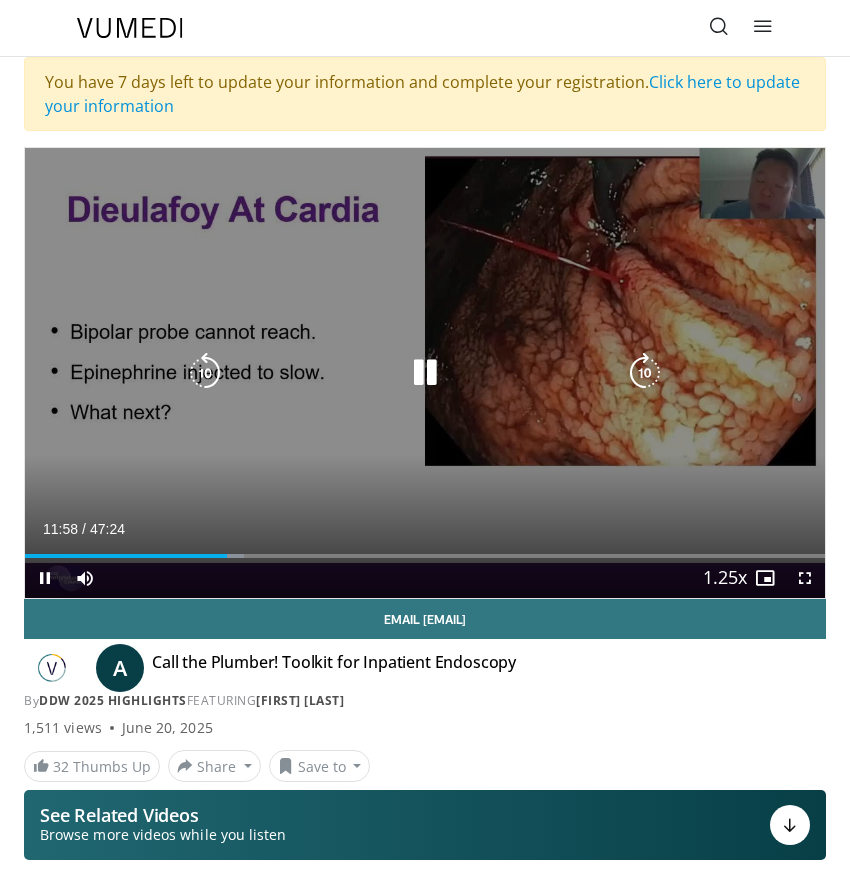 click on "10 seconds
Tap to unmute" at bounding box center [425, 373] 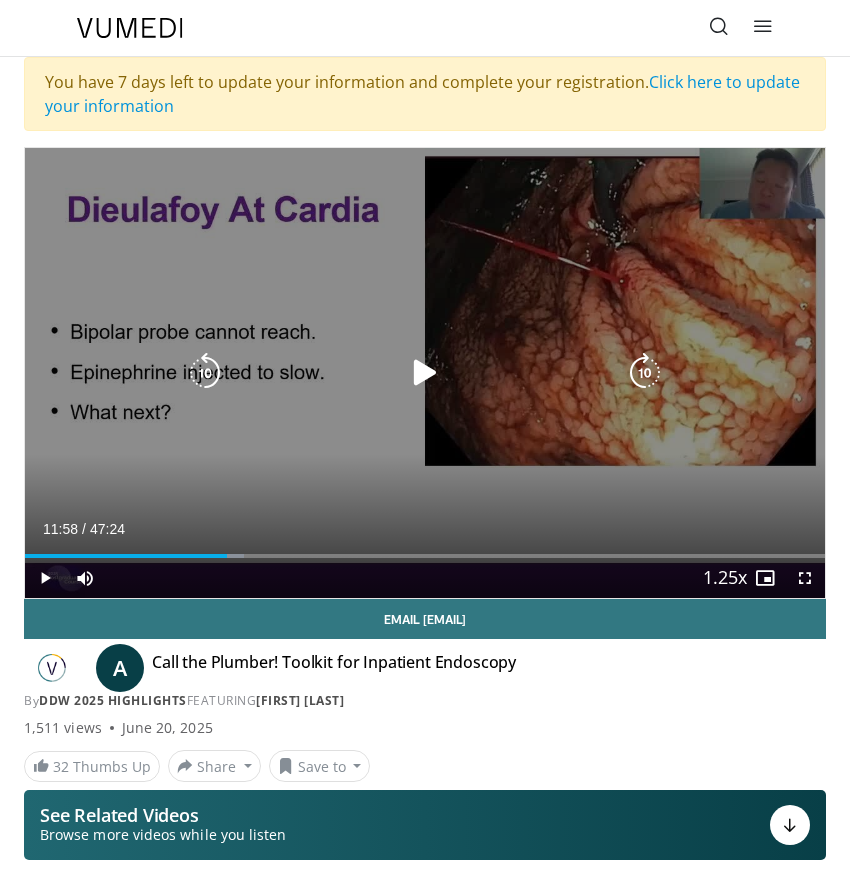 click on "10 seconds
Tap to unmute" at bounding box center (425, 373) 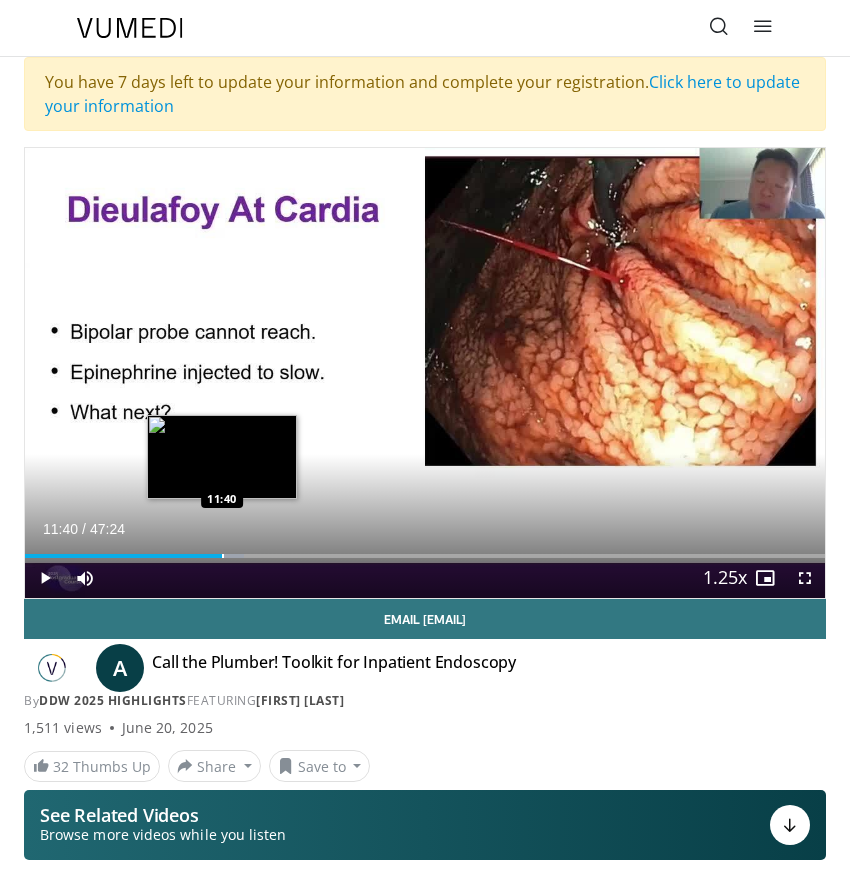 click at bounding box center [223, 556] 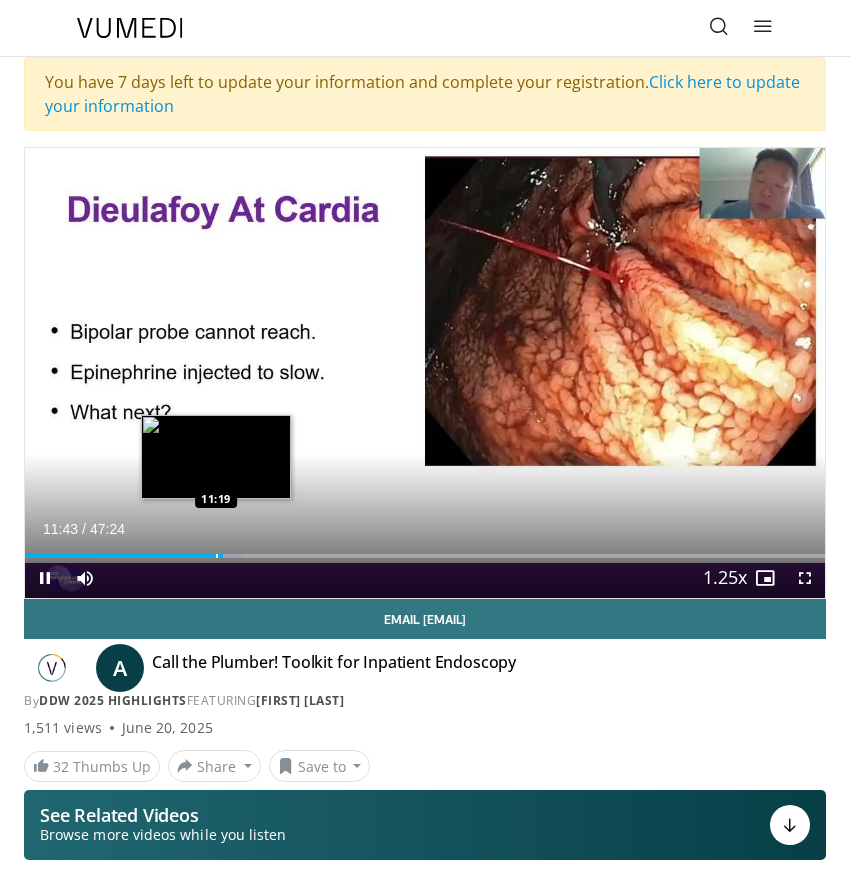click at bounding box center (217, 556) 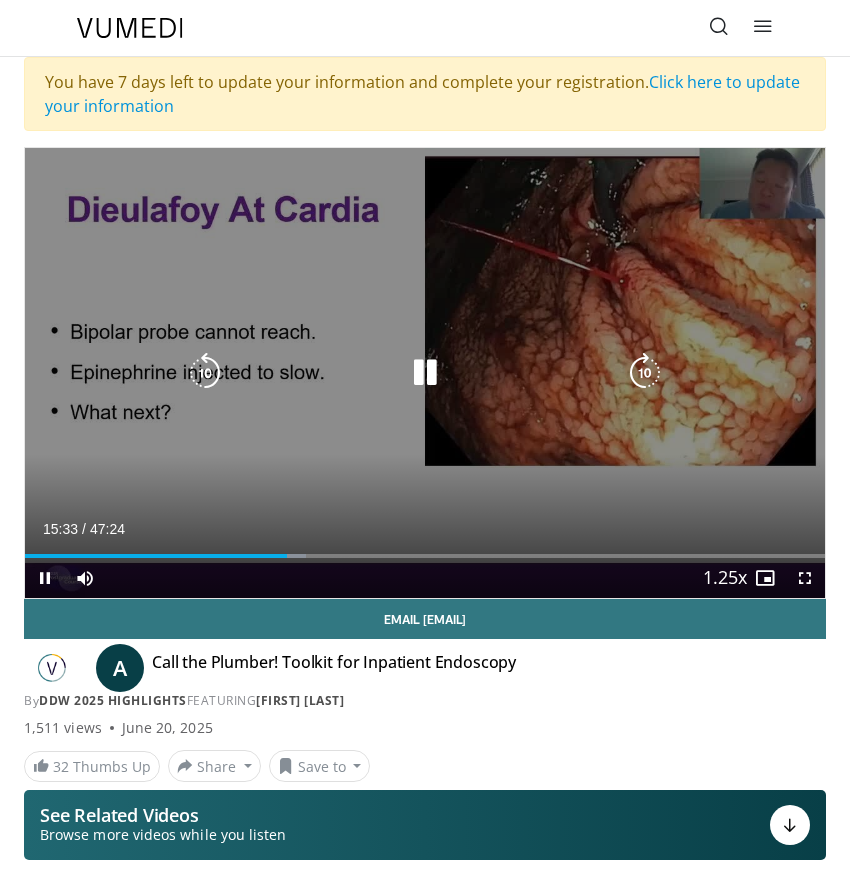 click at bounding box center [425, 373] 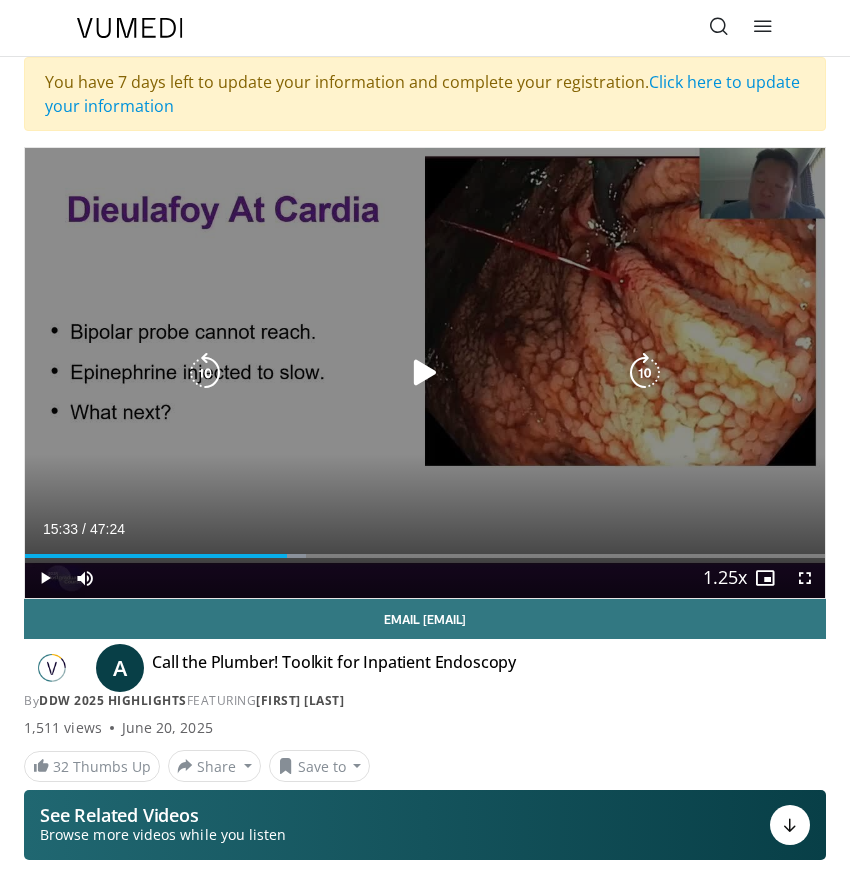 click at bounding box center [425, 373] 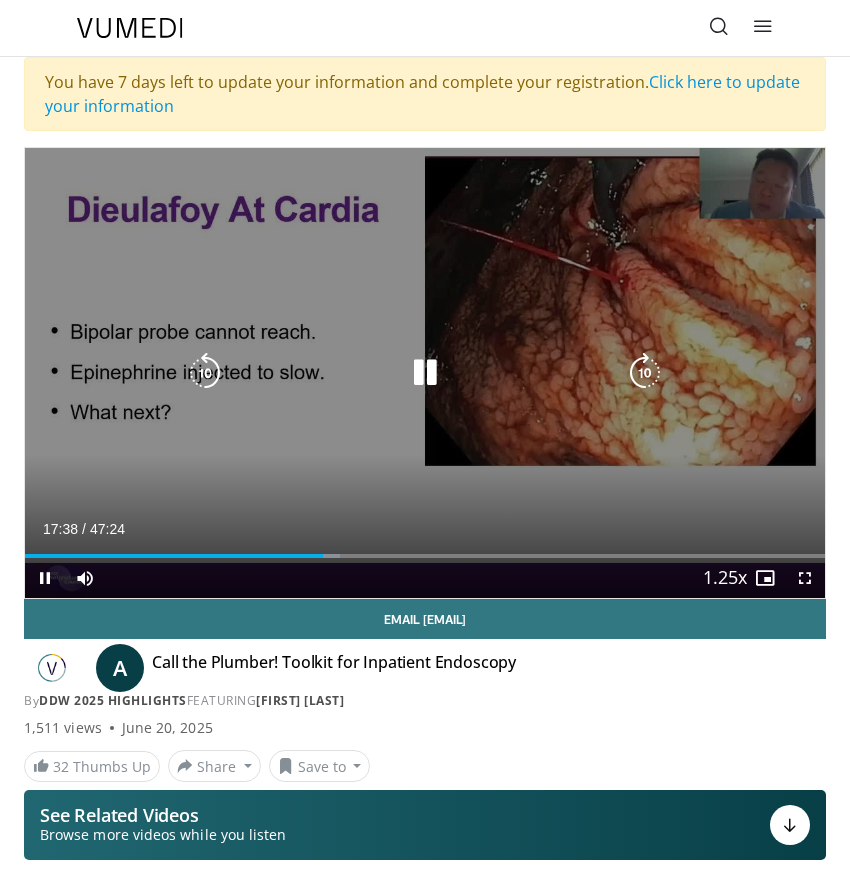 click at bounding box center (425, 373) 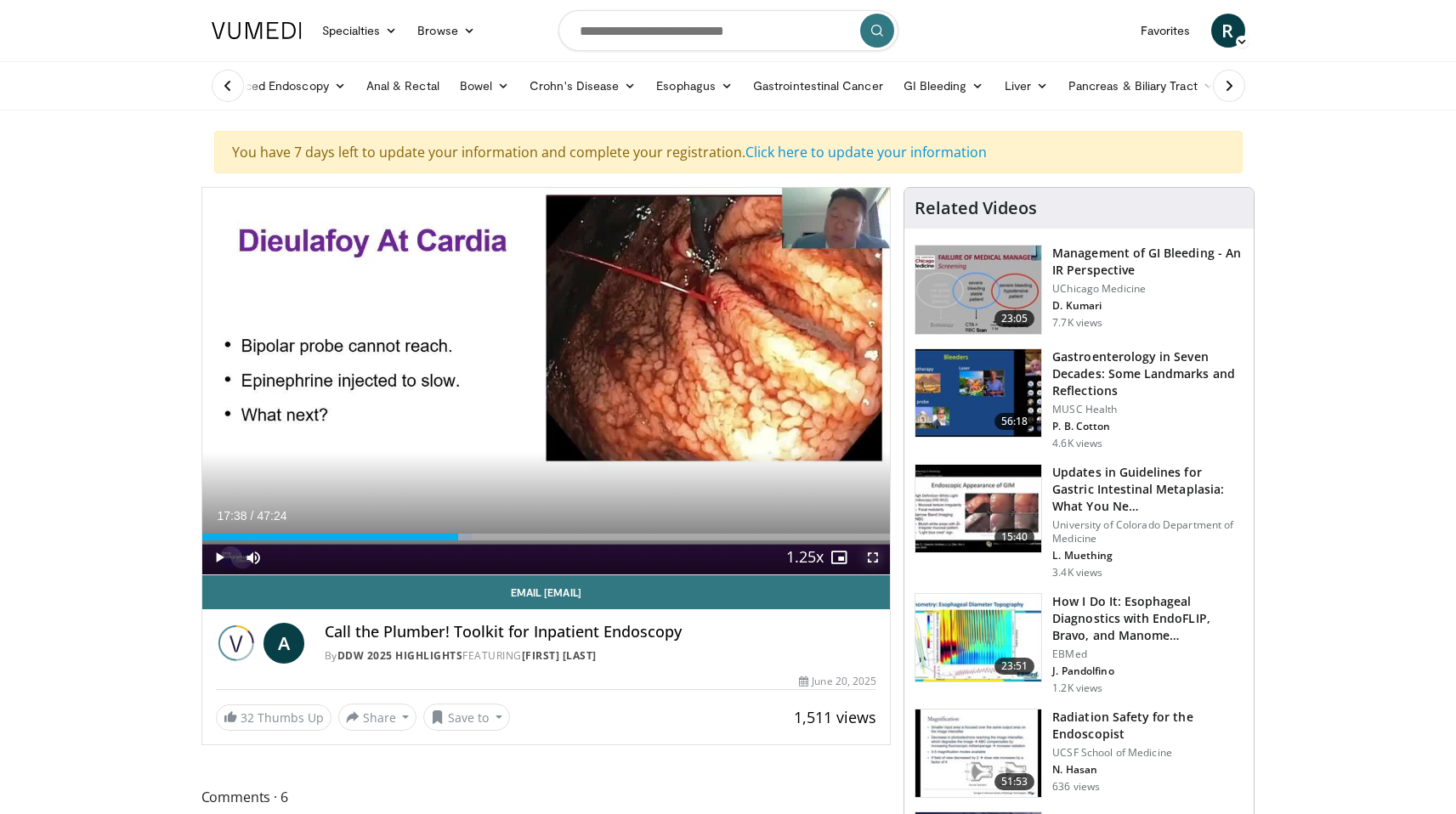 click at bounding box center (873, 557) 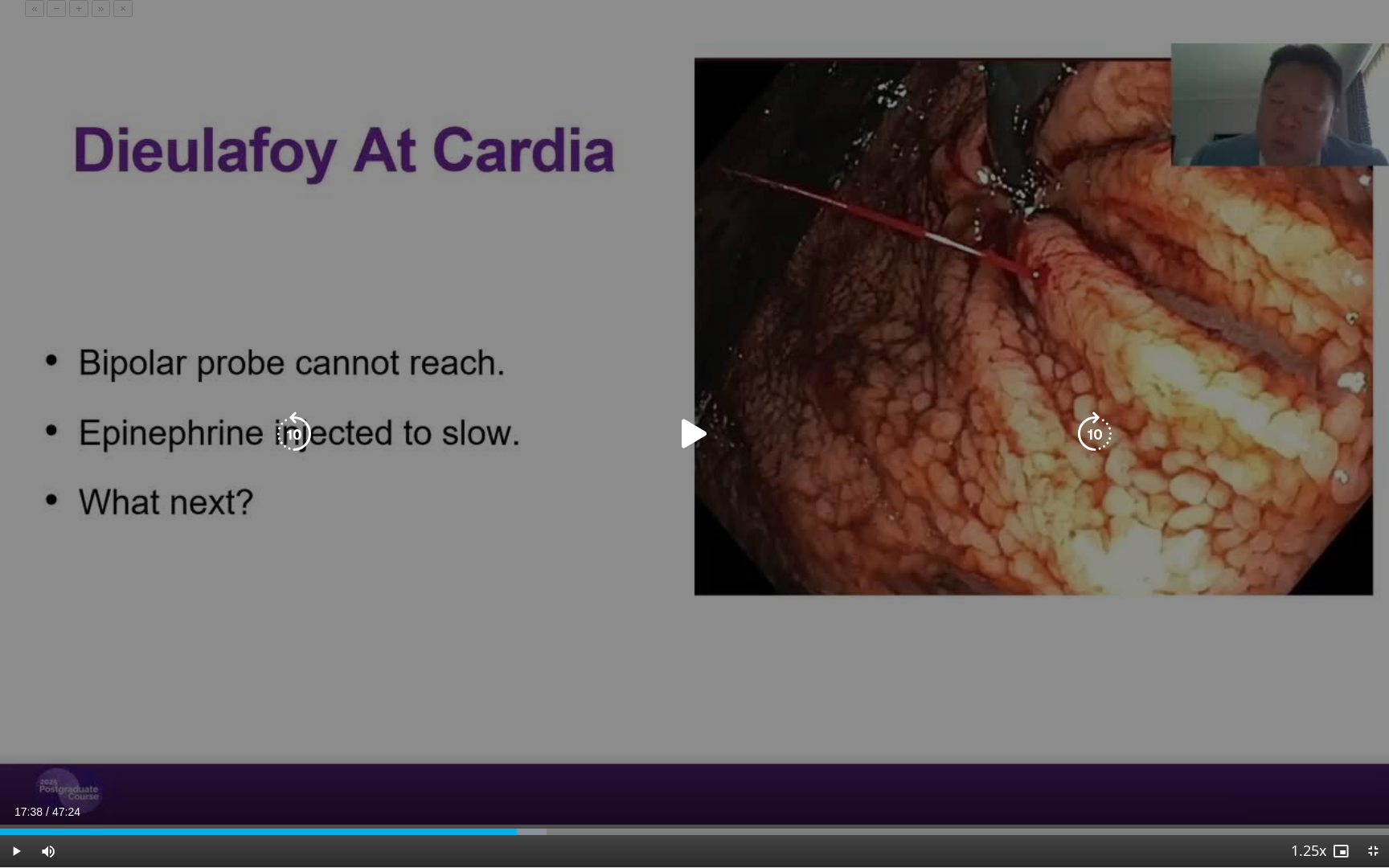 click on "10 seconds
Tap to unmute" at bounding box center [694, 433] 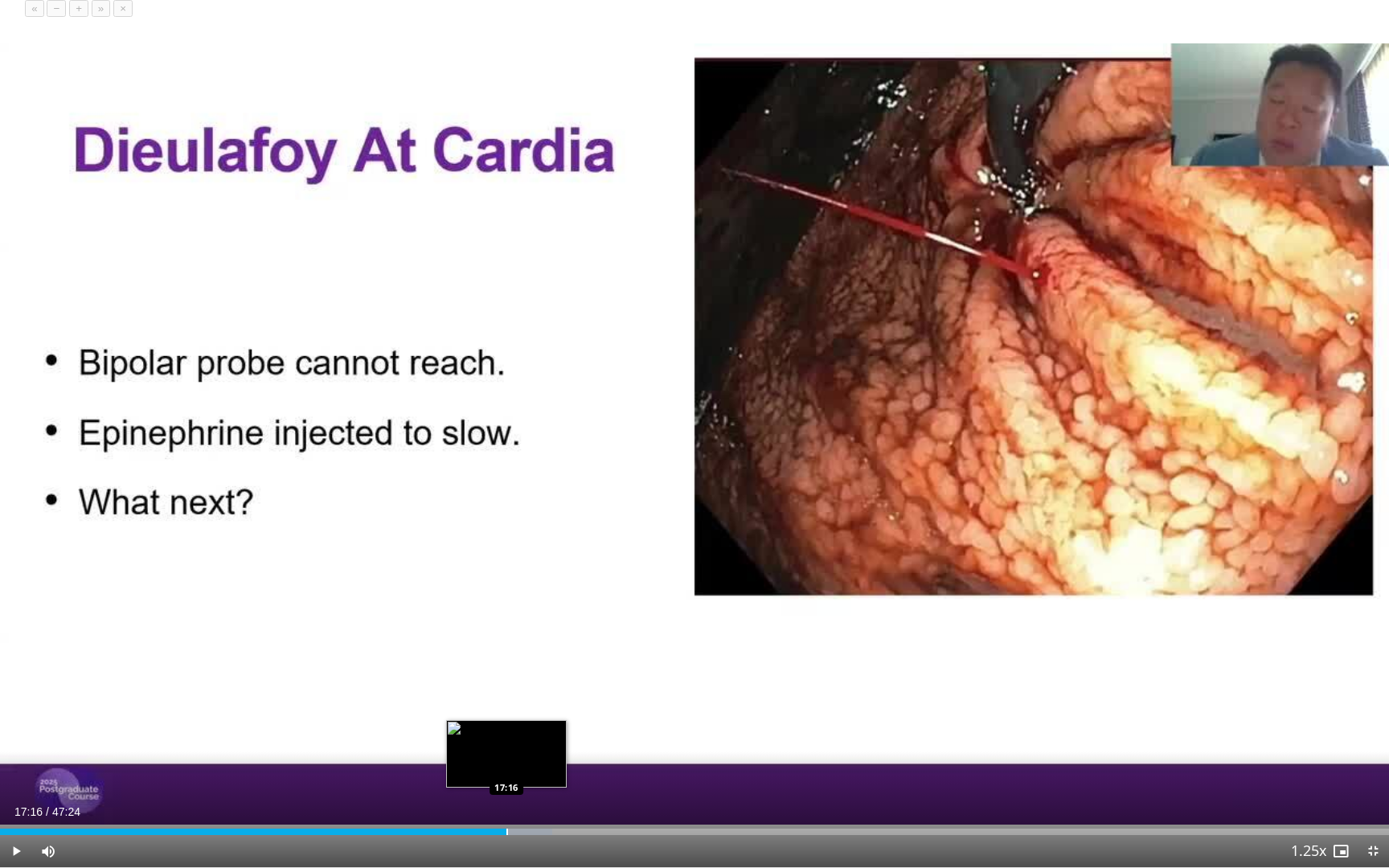 click on "Loaded :  39.73% 17:16 17:16" at bounding box center (694, 827) 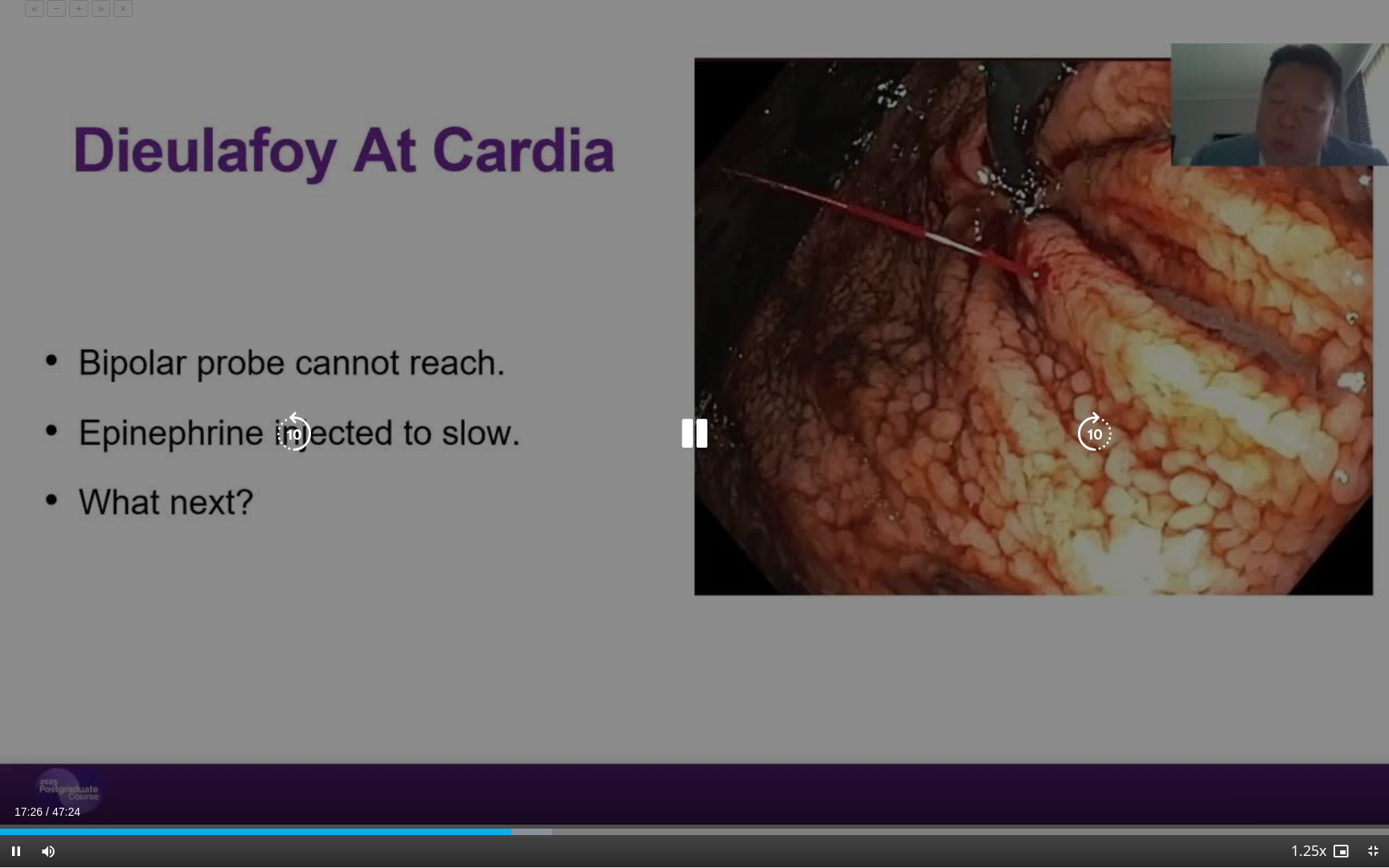 click on "10 seconds
Tap to unmute" at bounding box center (694, 433) 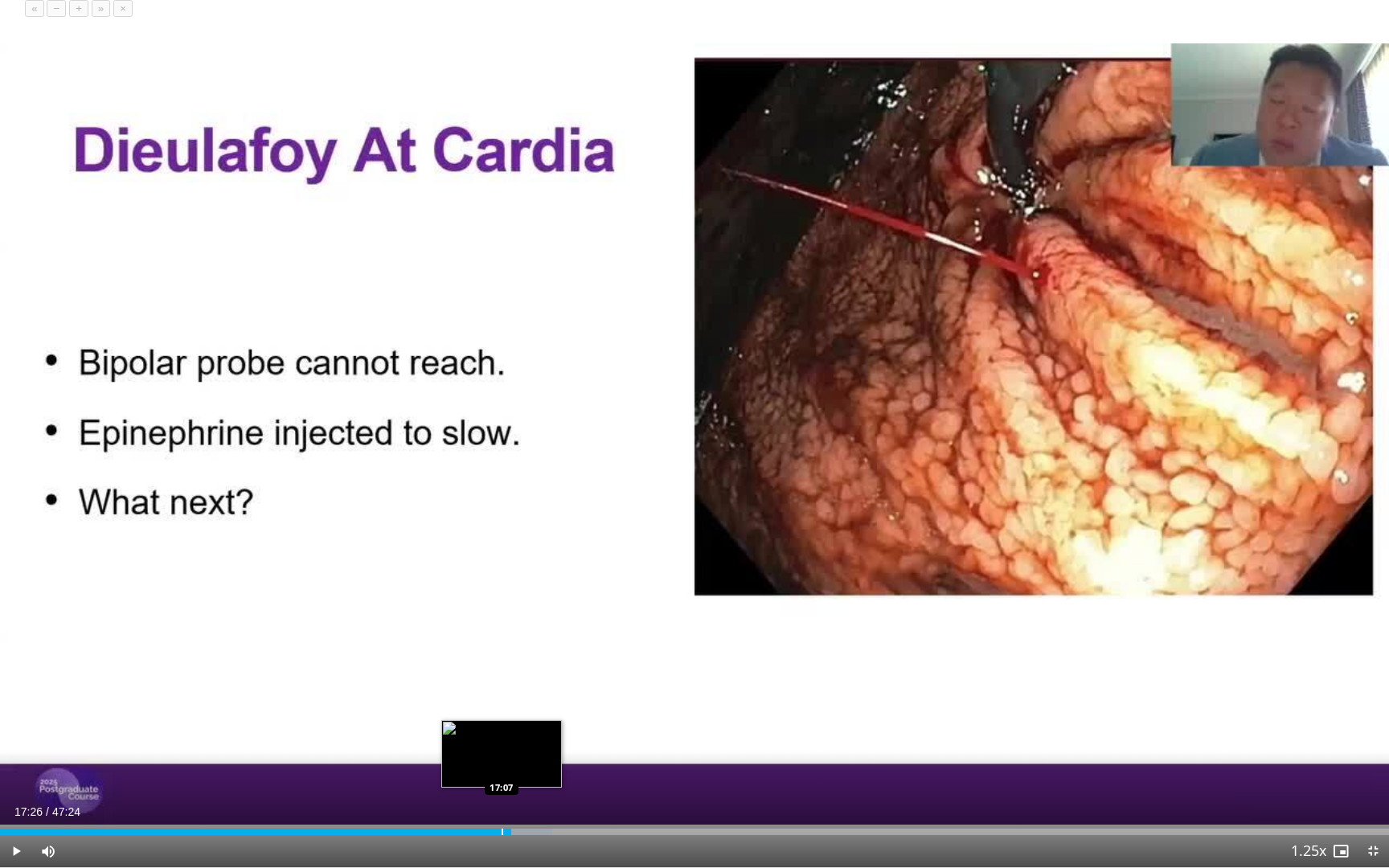 click at bounding box center (502, 832) 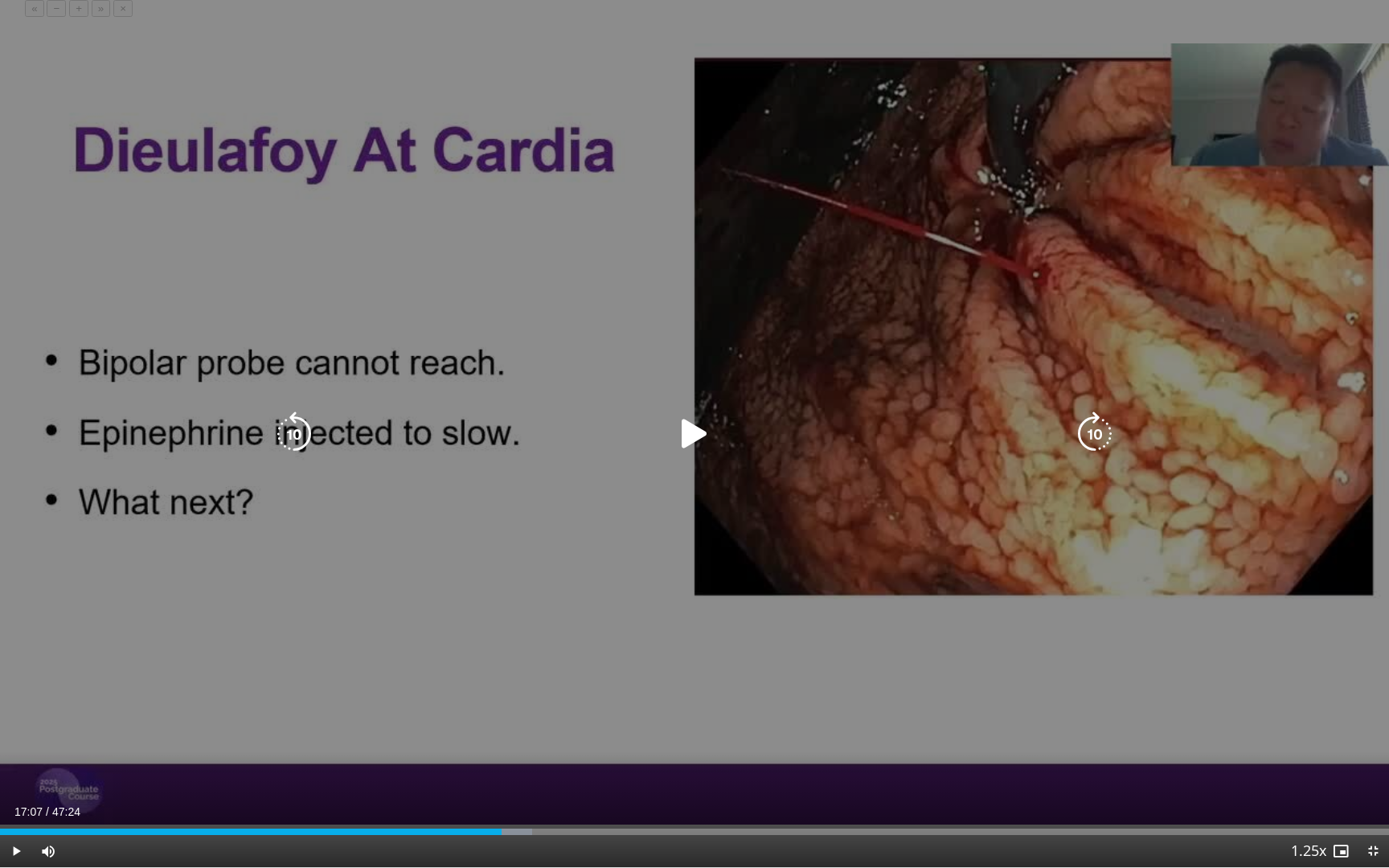 click at bounding box center (694, 434) 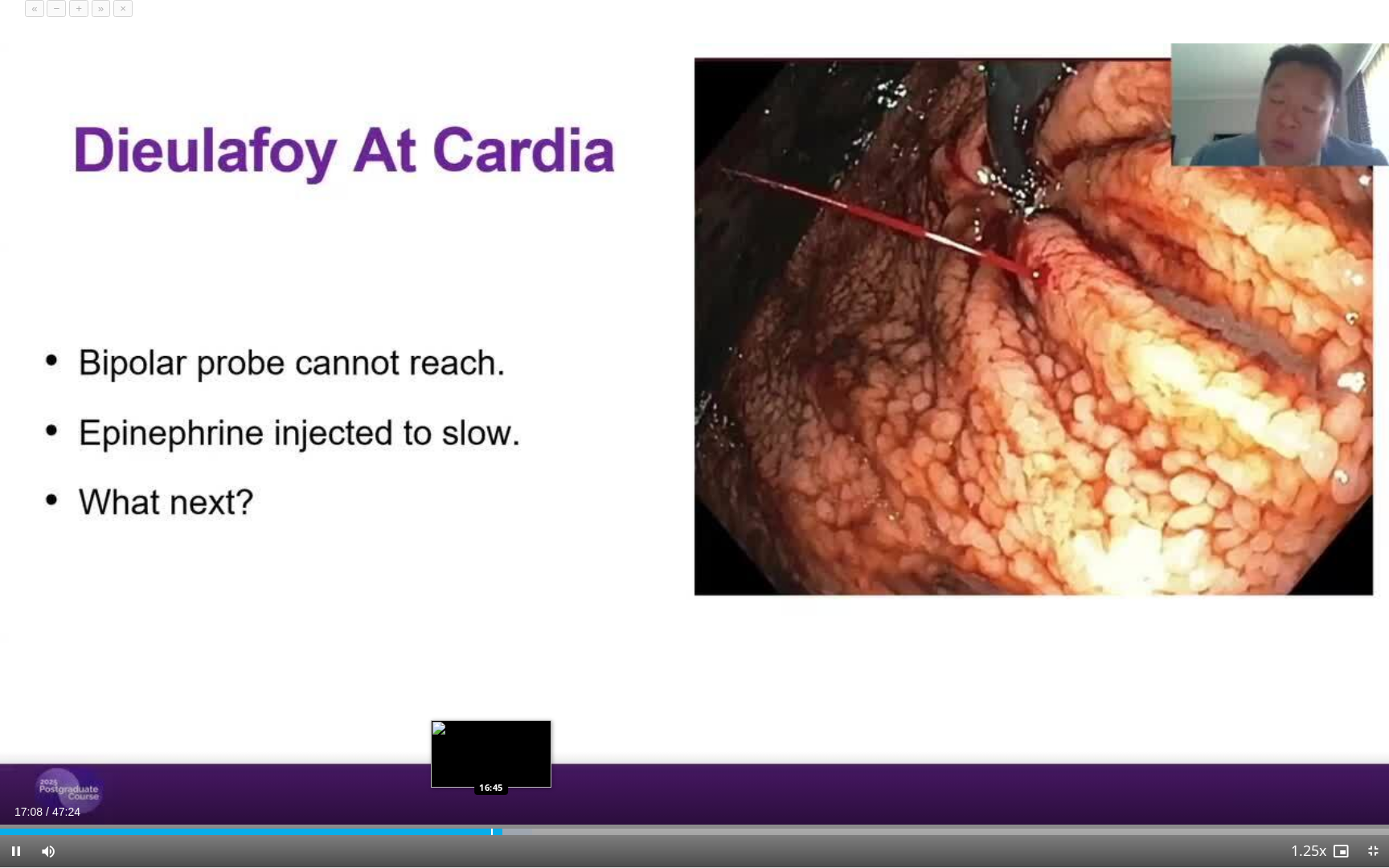 click on "Loaded :  38.32% 17:08 16:45" at bounding box center [694, 827] 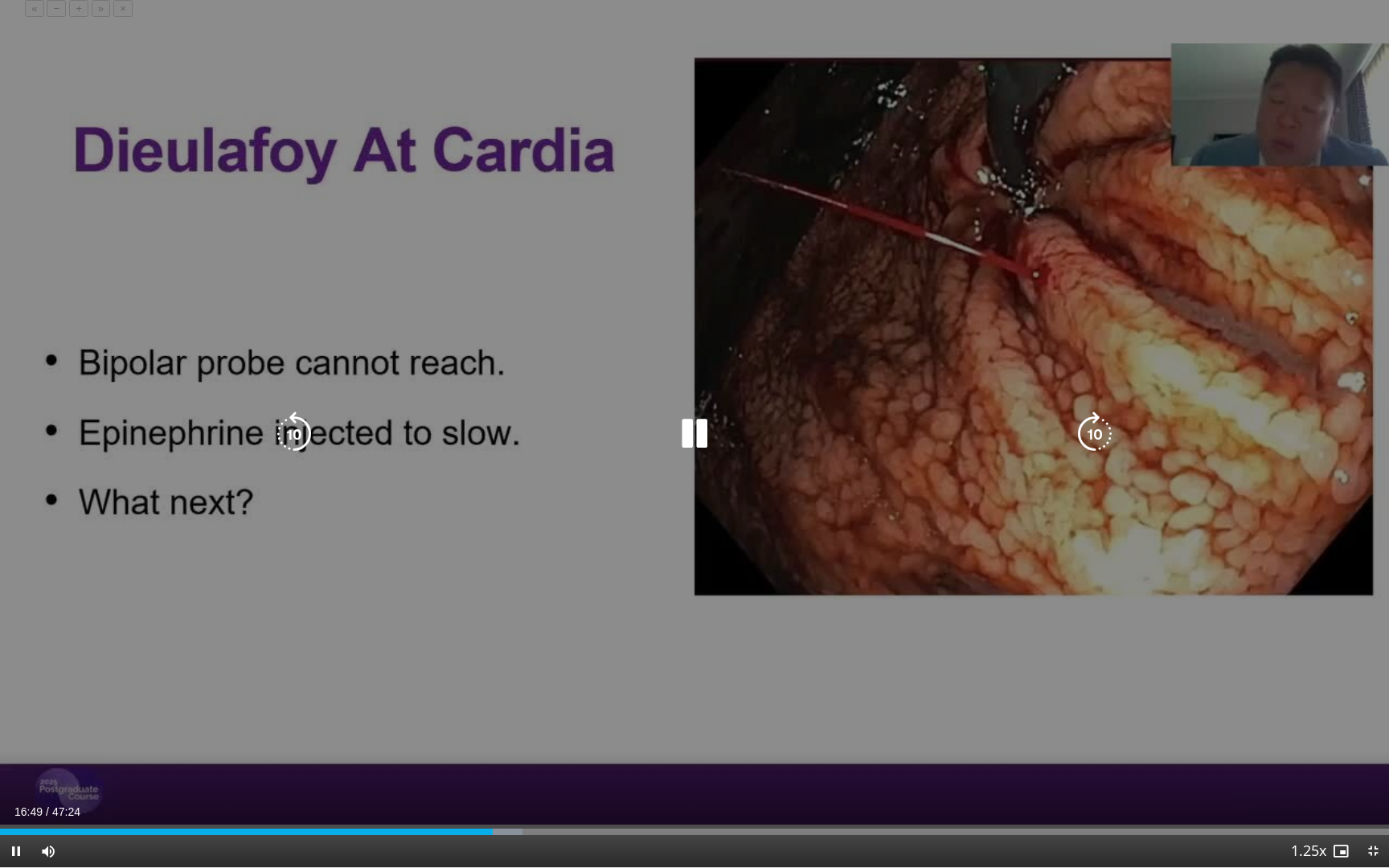 click on "10 seconds
Tap to unmute" at bounding box center [694, 433] 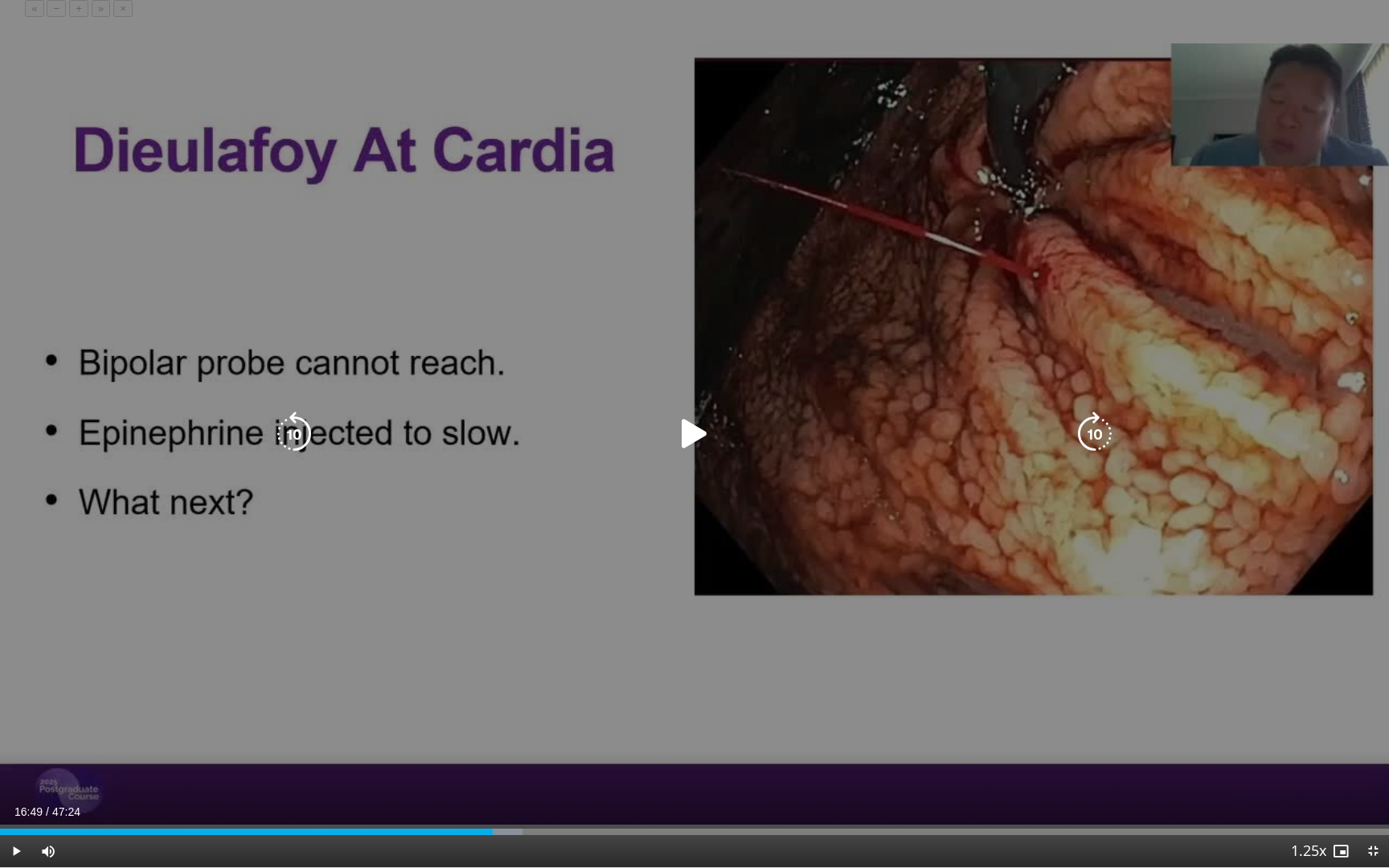 click on "10 seconds
Tap to unmute" at bounding box center [694, 433] 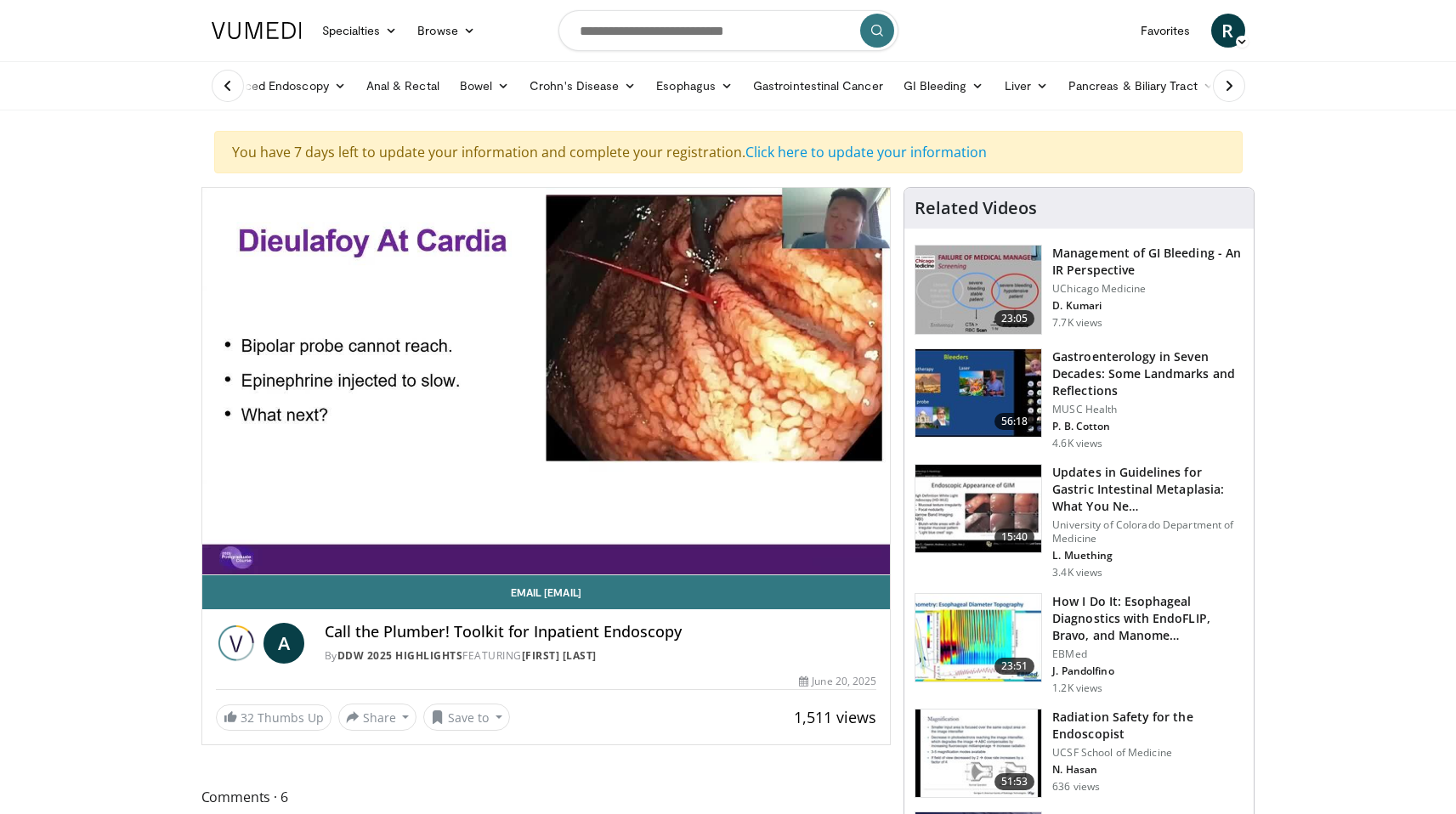scroll, scrollTop: 2, scrollLeft: 0, axis: vertical 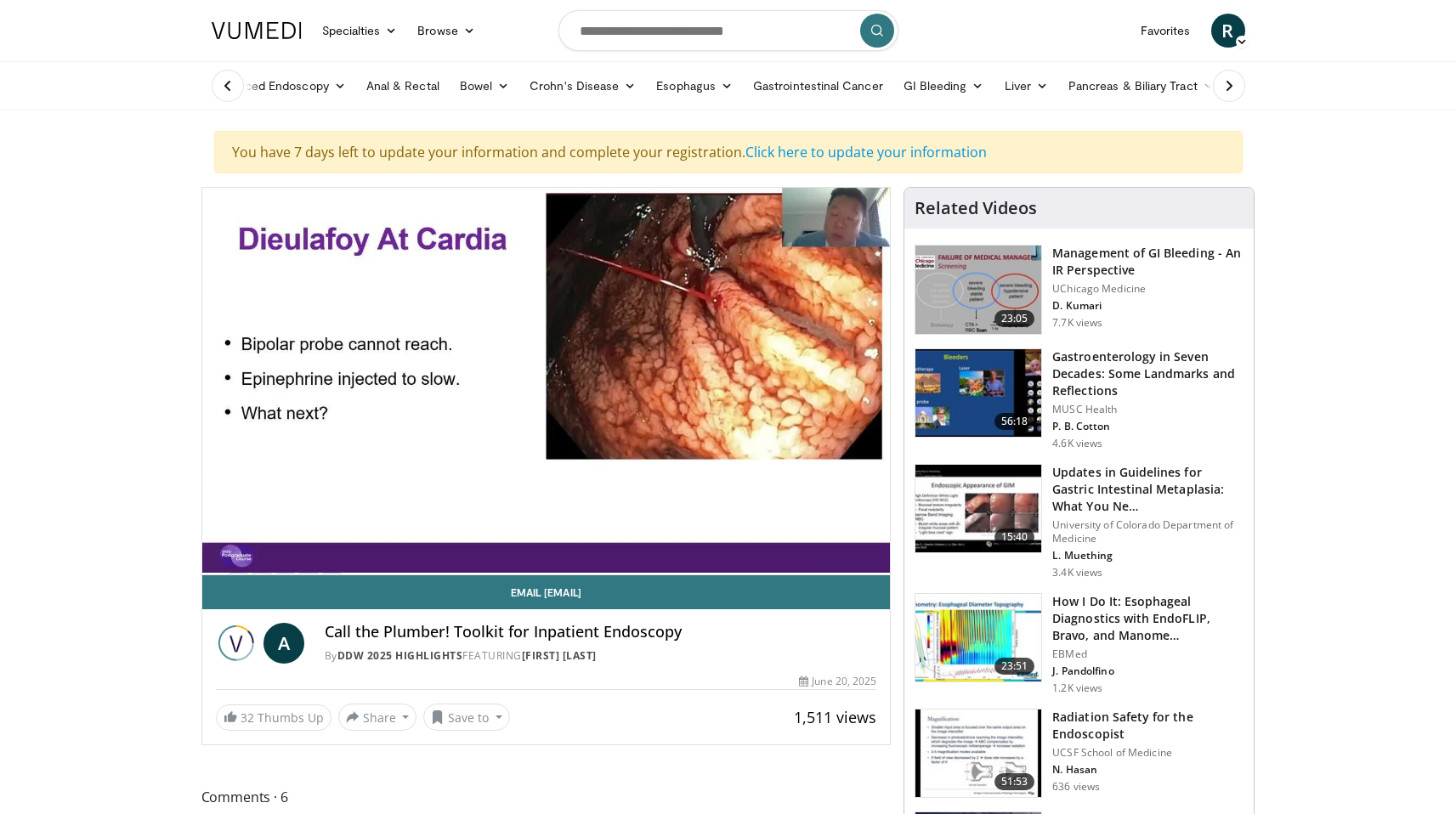 type 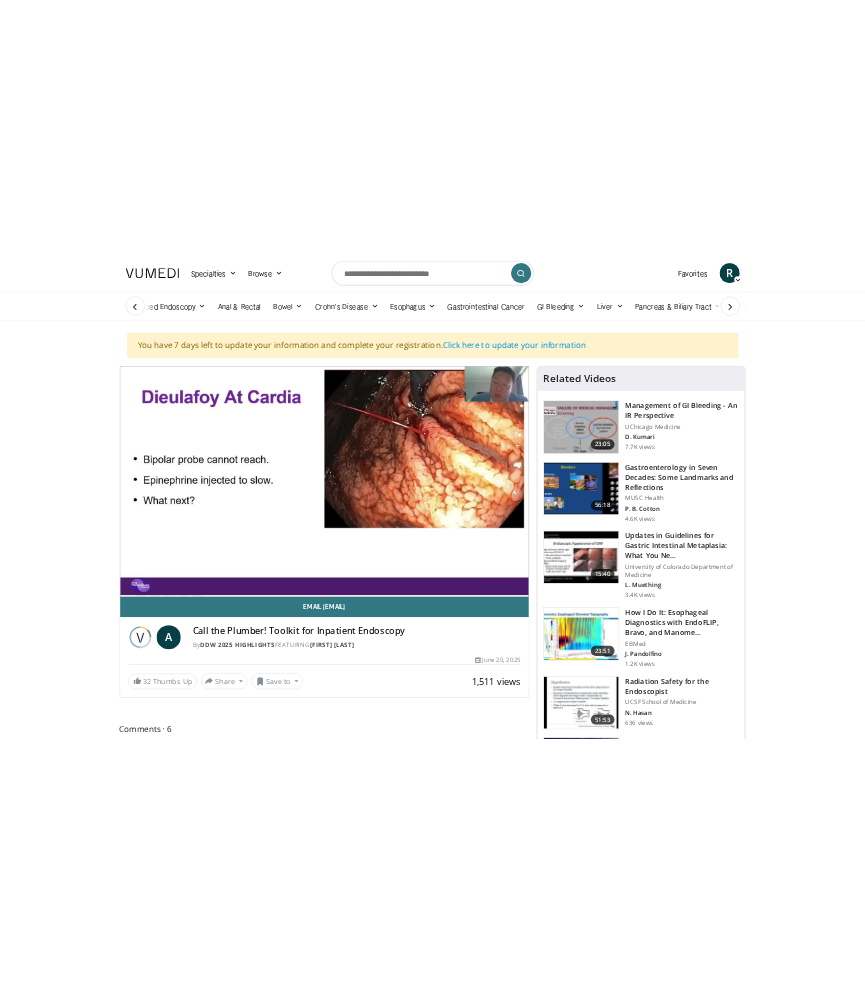scroll, scrollTop: 85, scrollLeft: 0, axis: vertical 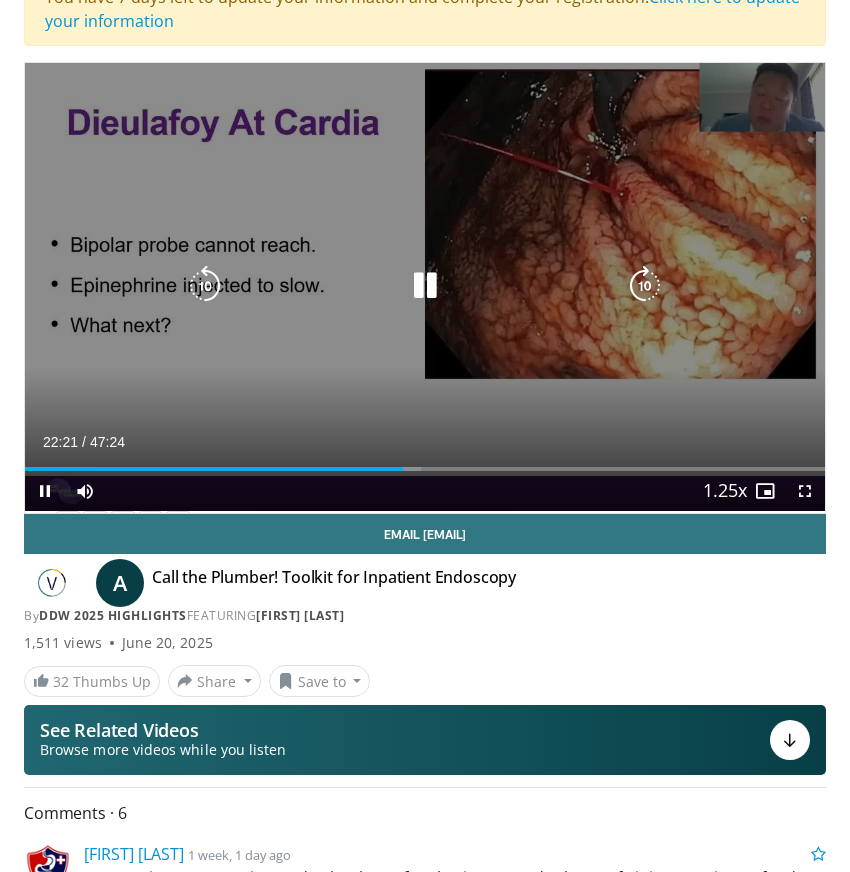 click at bounding box center [425, 286] 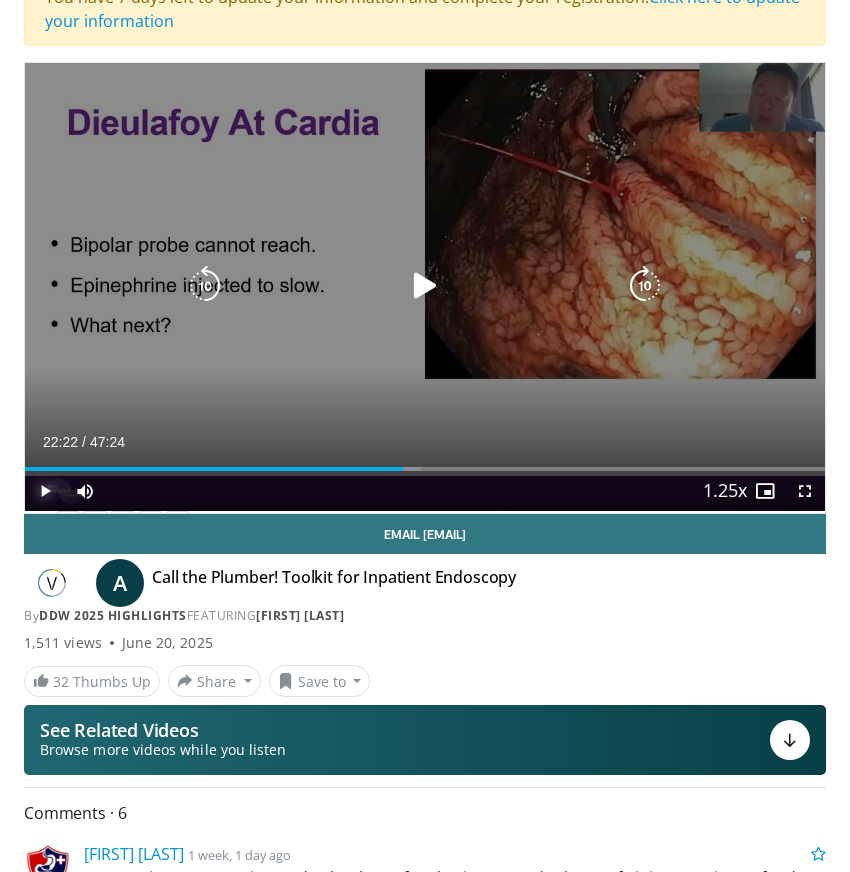 click at bounding box center (45, 491) 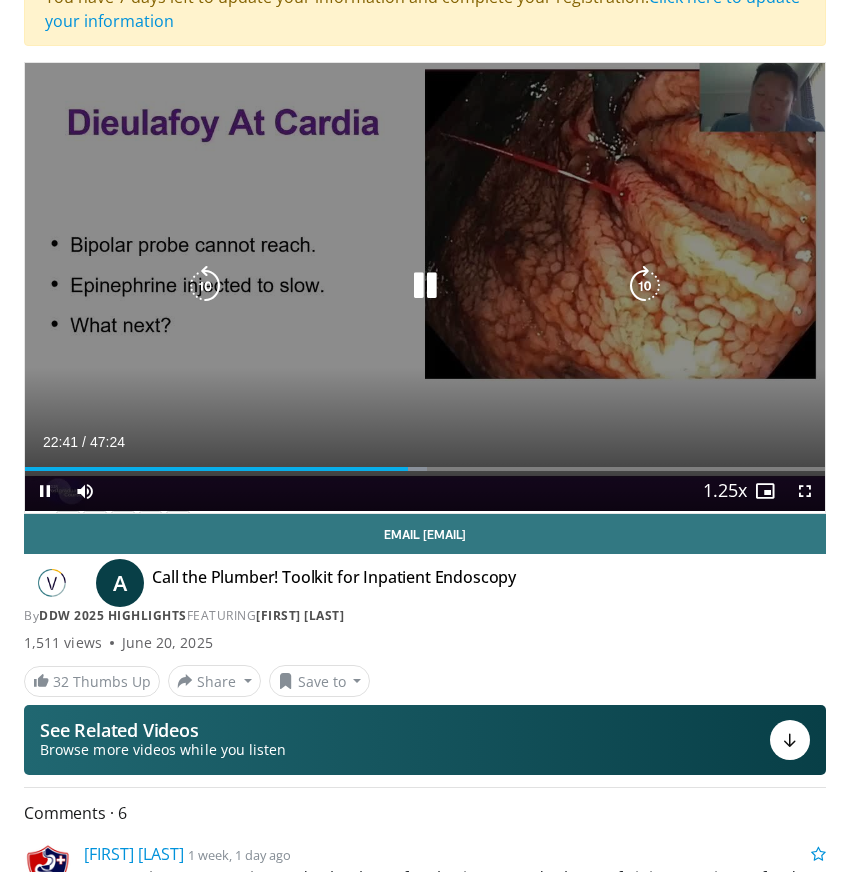 click at bounding box center (425, 286) 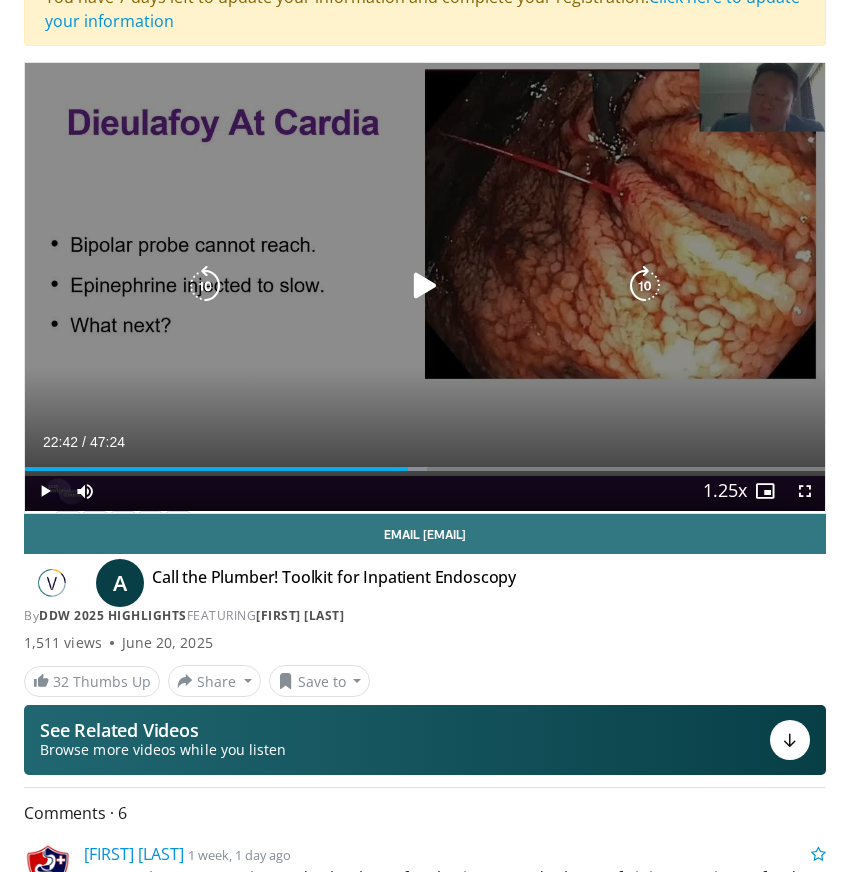 click at bounding box center (425, 286) 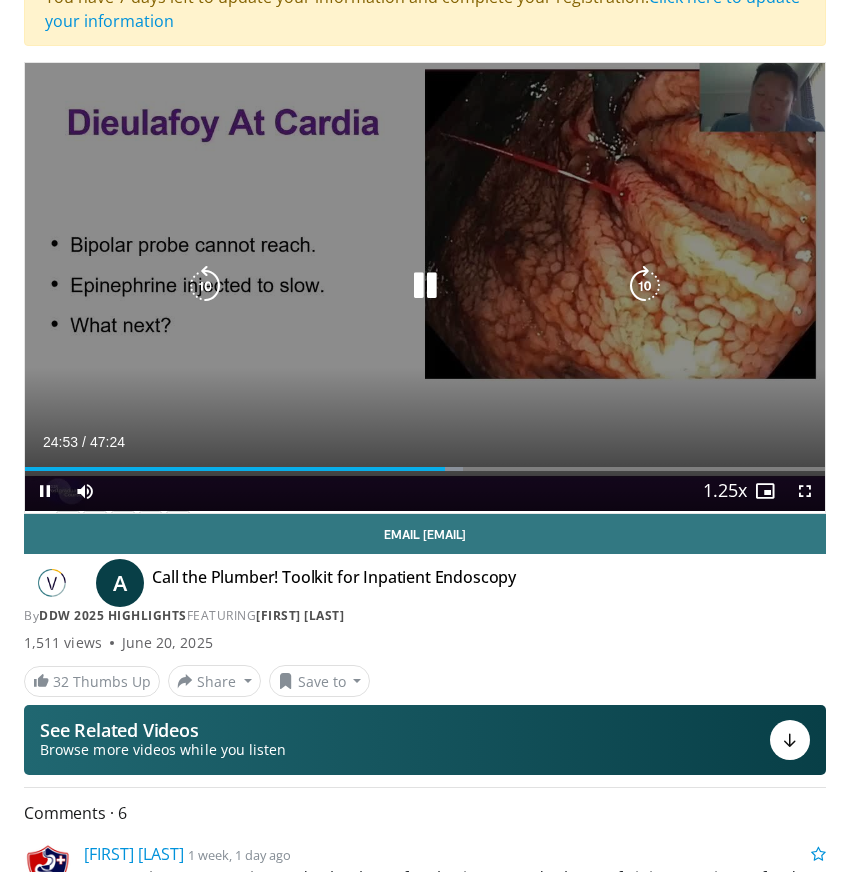 click at bounding box center (425, 286) 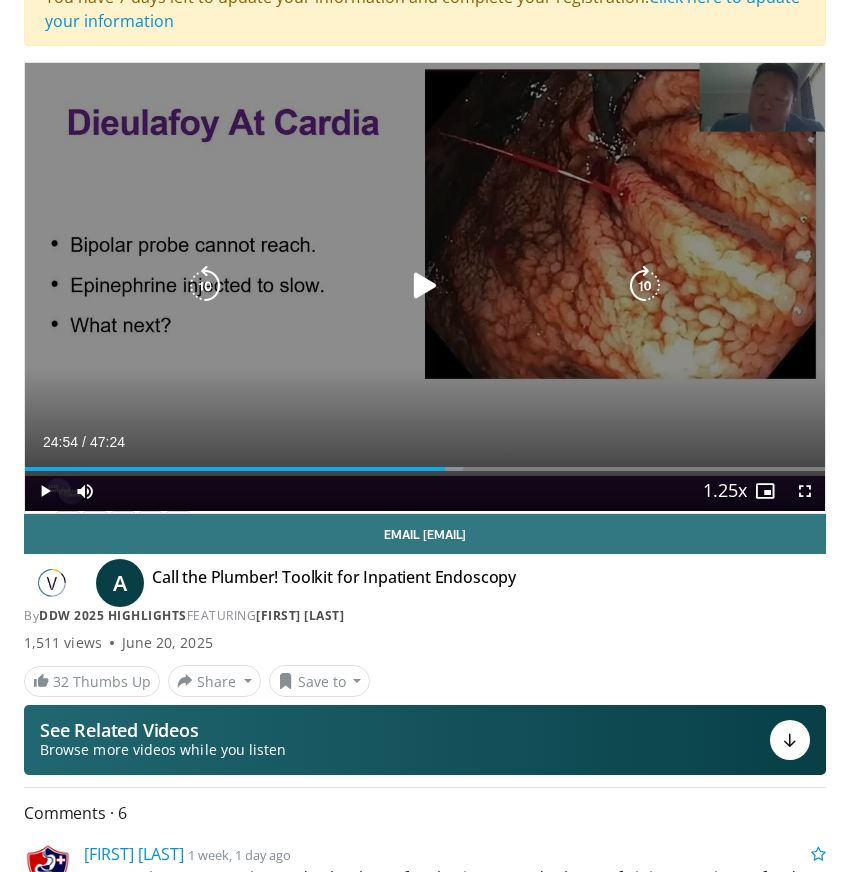 click on "10 seconds
Tap to unmute" at bounding box center [425, 286] 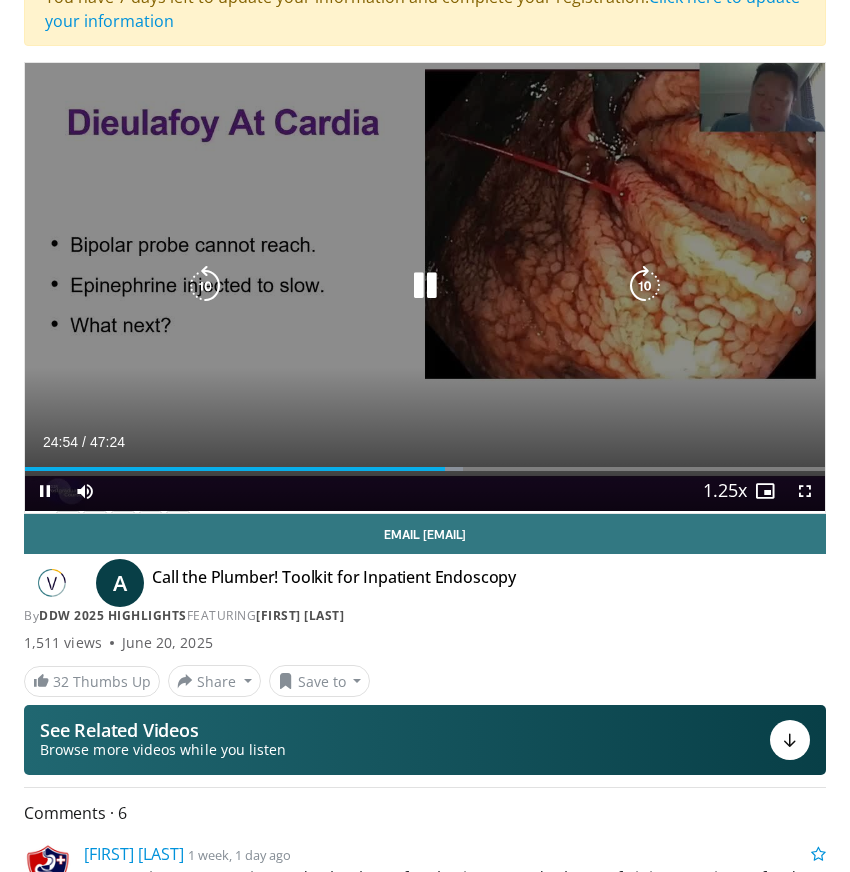 click on "10 seconds
Tap to unmute" at bounding box center [425, 286] 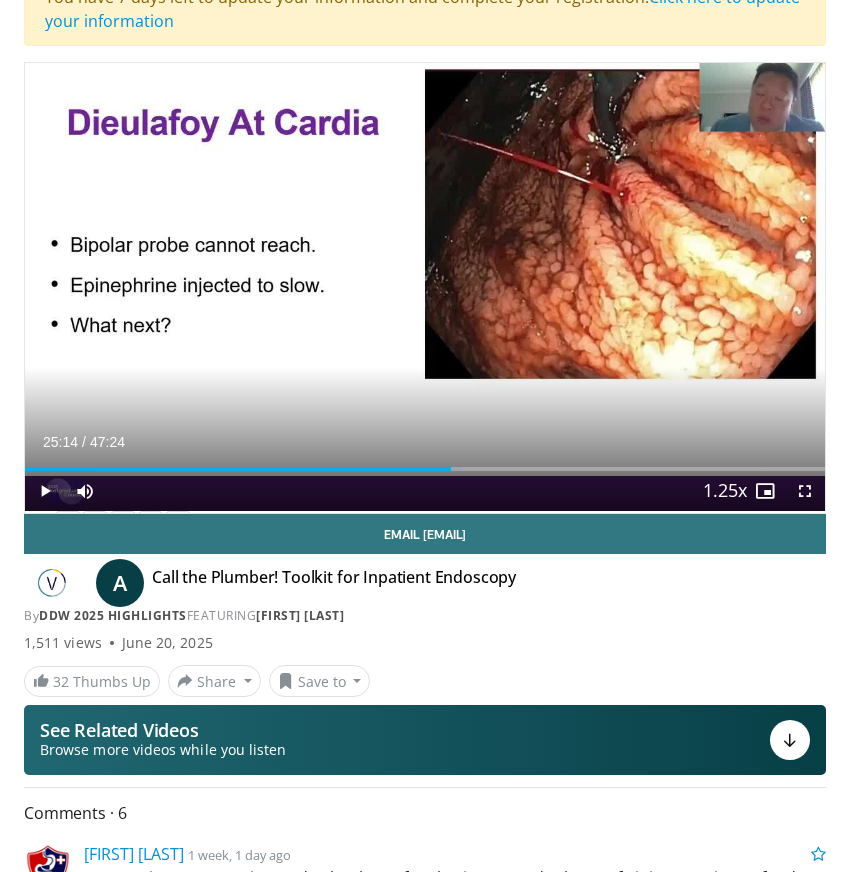 click at bounding box center [452, 469] 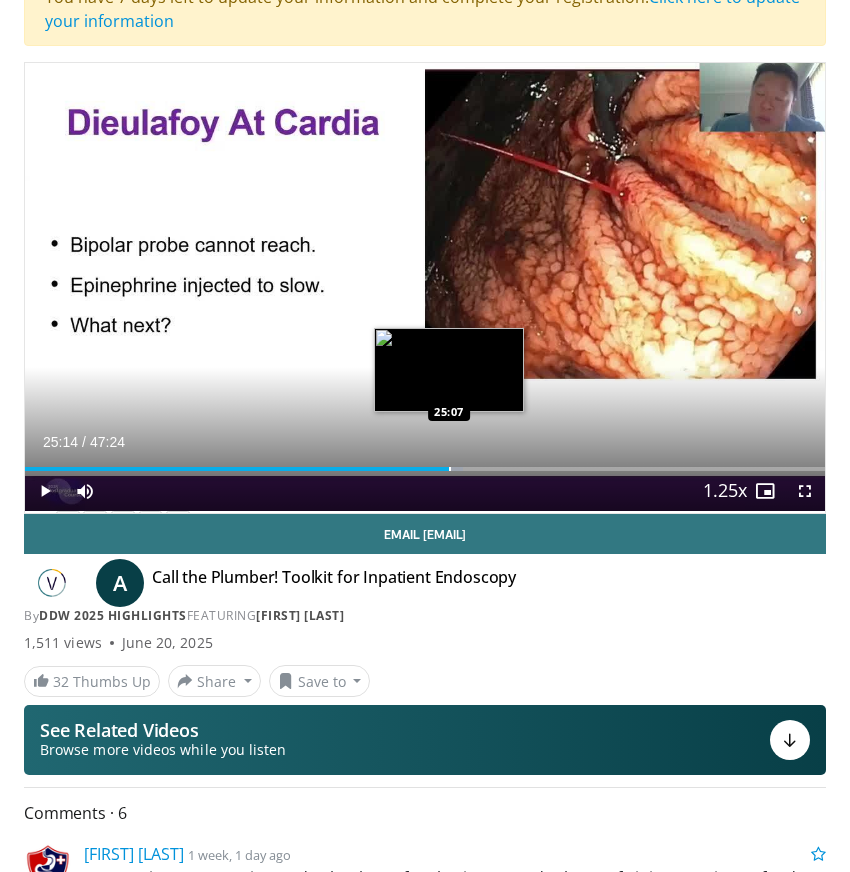 click on "Loaded :  54.76% 25:14 25:07" at bounding box center (425, 469) 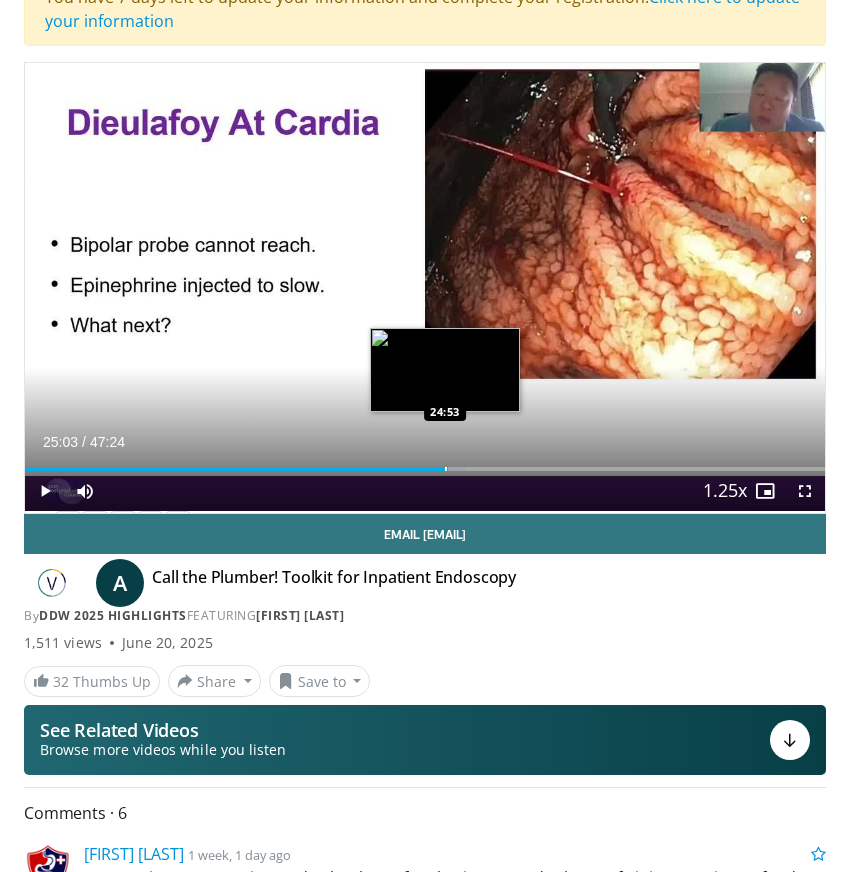click at bounding box center (446, 469) 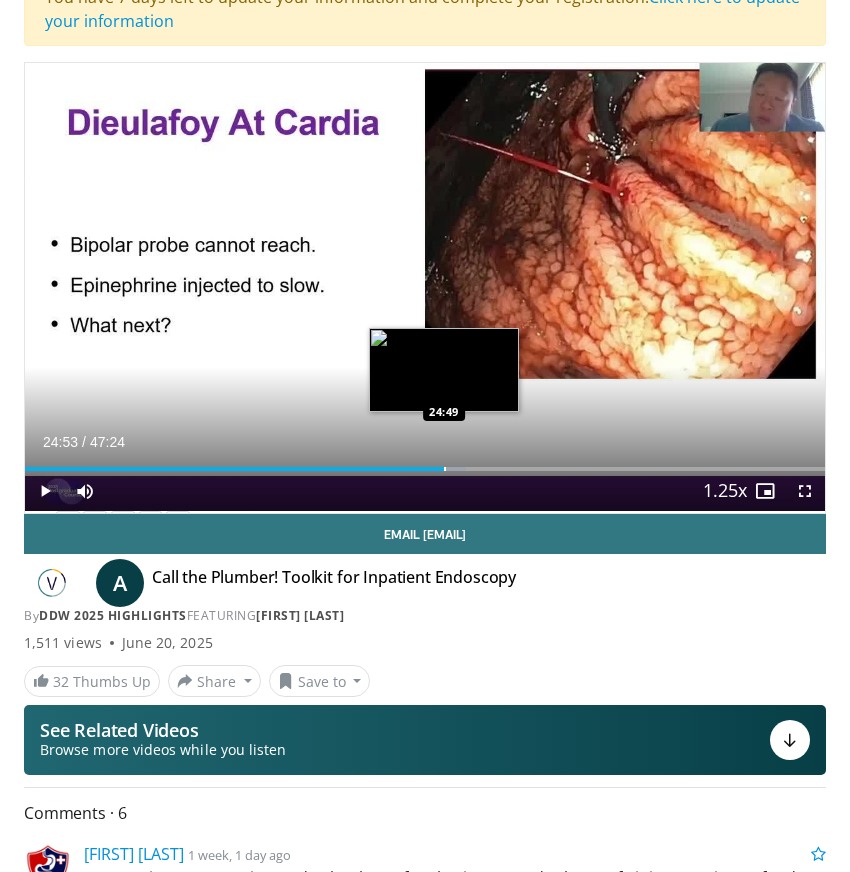 click at bounding box center [445, 469] 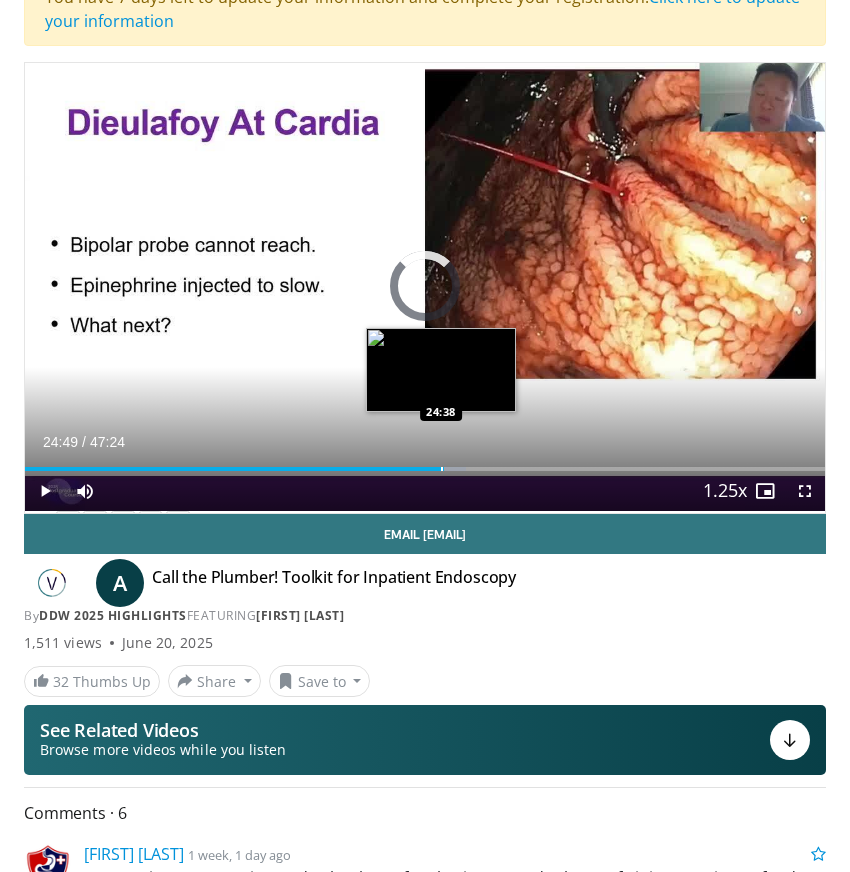 click at bounding box center (442, 469) 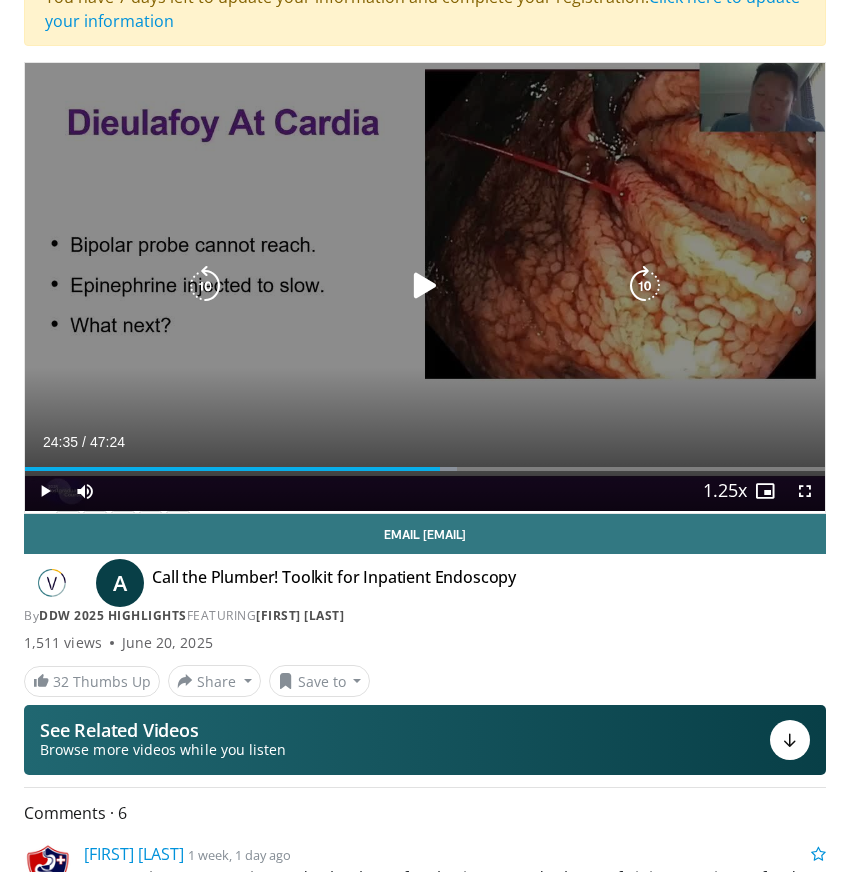 click at bounding box center (425, 286) 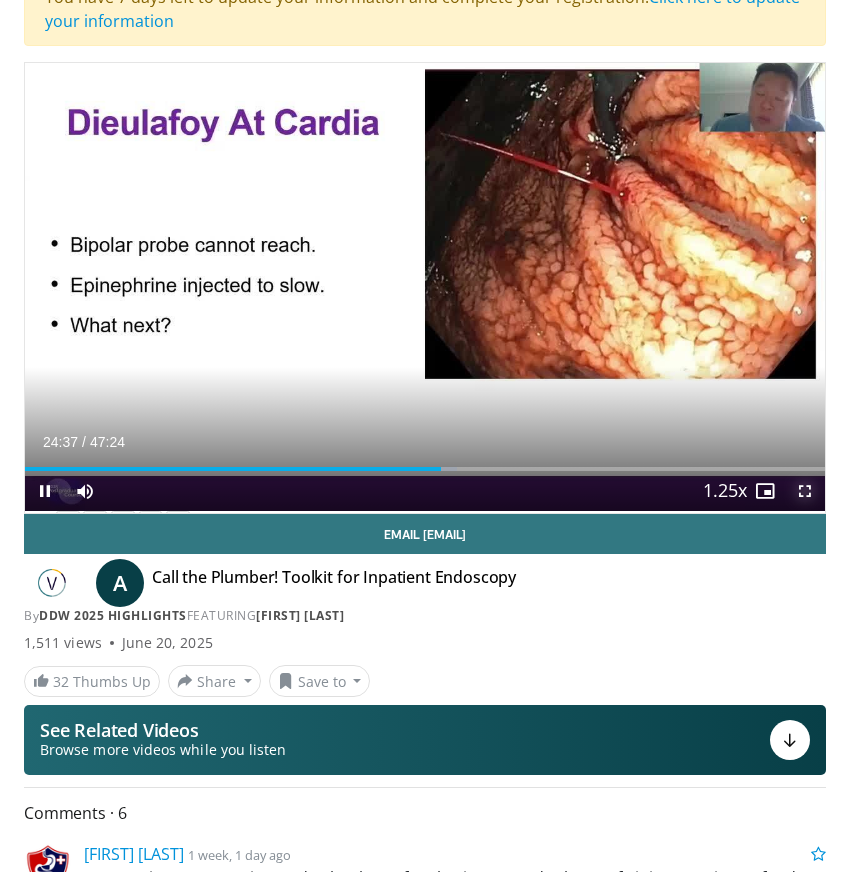 click at bounding box center (805, 491) 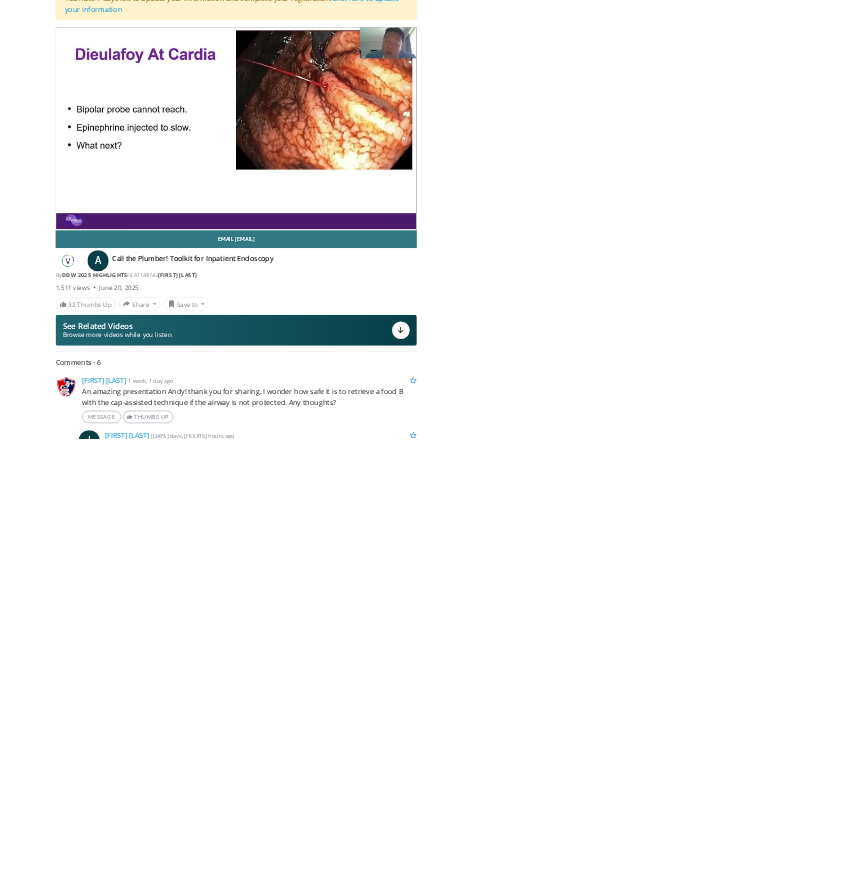 scroll, scrollTop: 143, scrollLeft: 0, axis: vertical 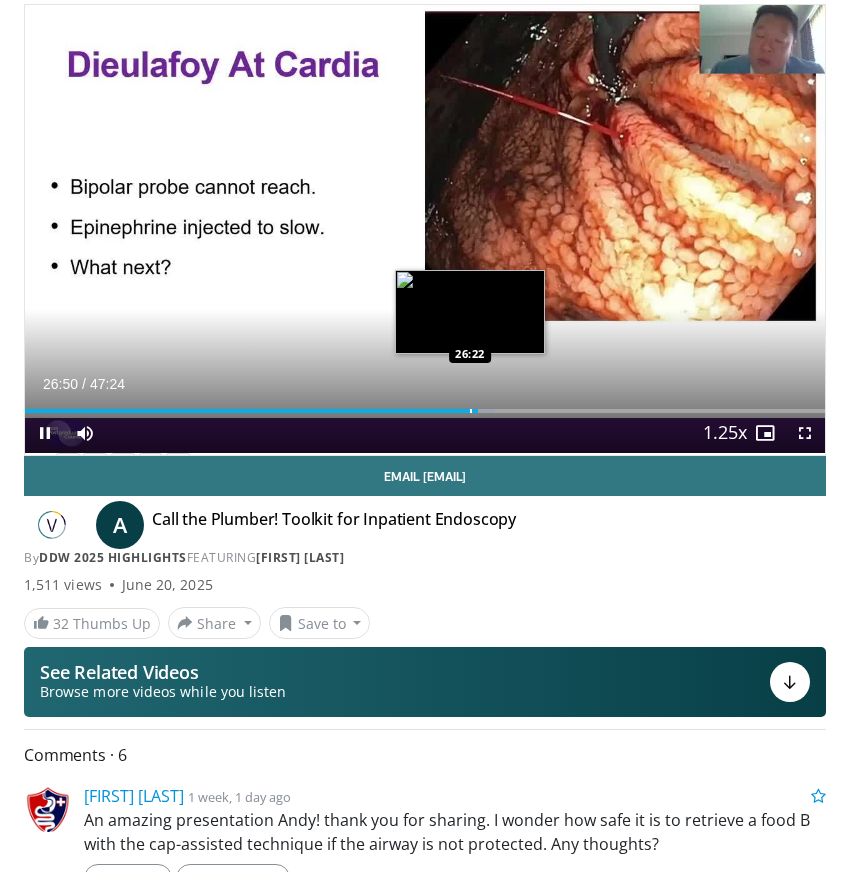 click at bounding box center (471, 411) 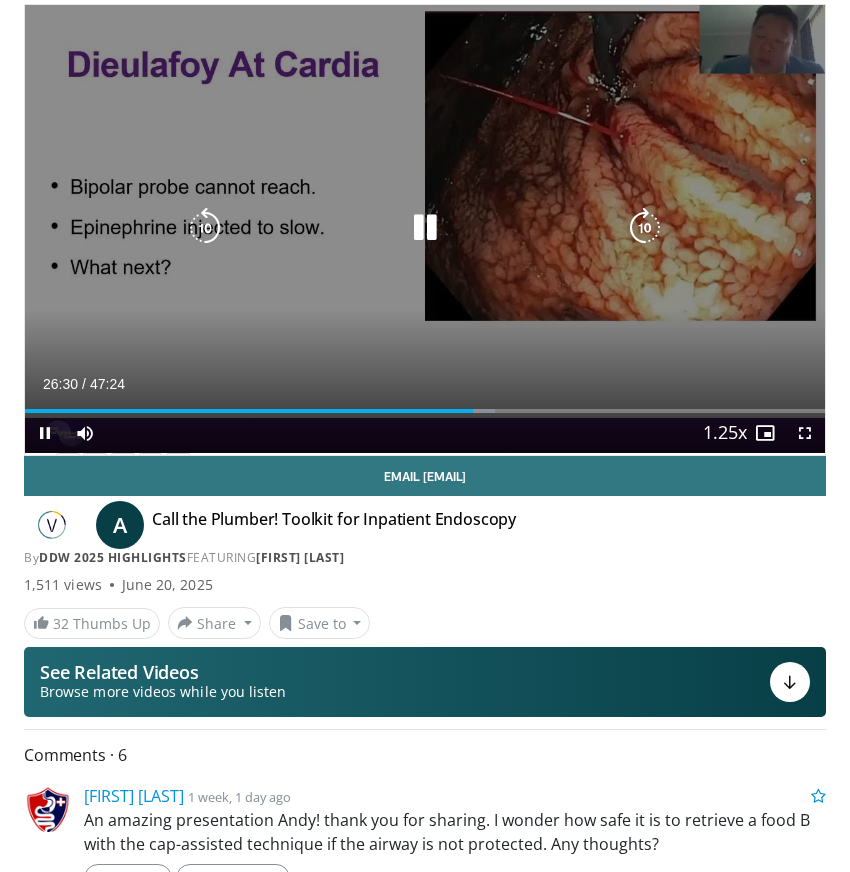 click at bounding box center [425, 228] 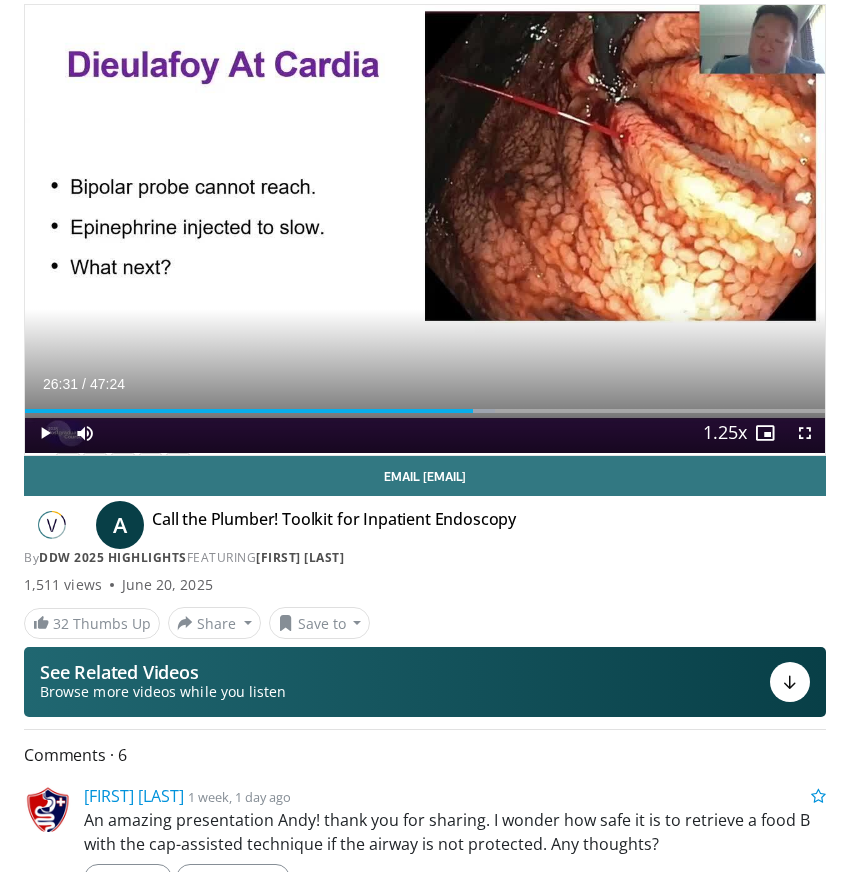type 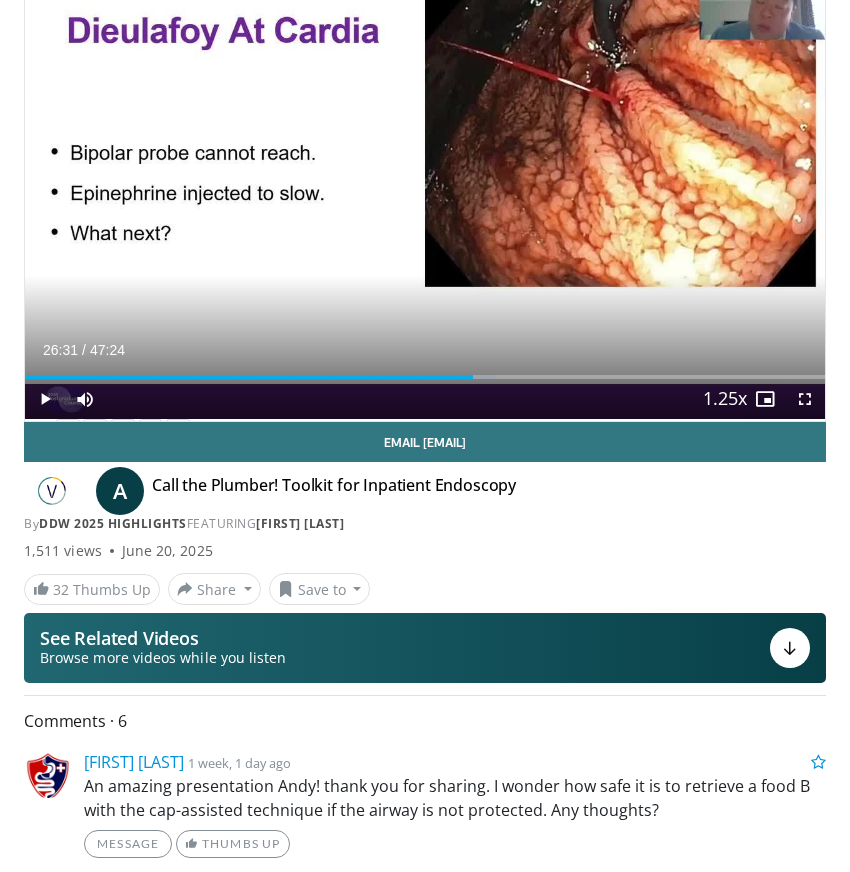 scroll, scrollTop: 0, scrollLeft: 0, axis: both 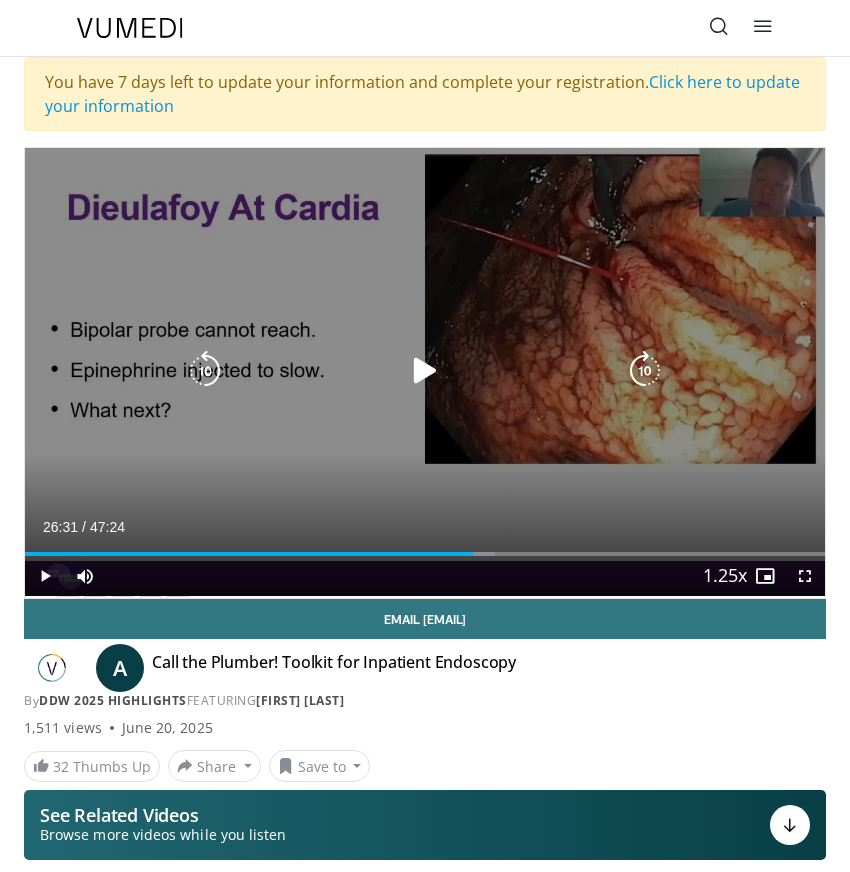 click at bounding box center (425, 371) 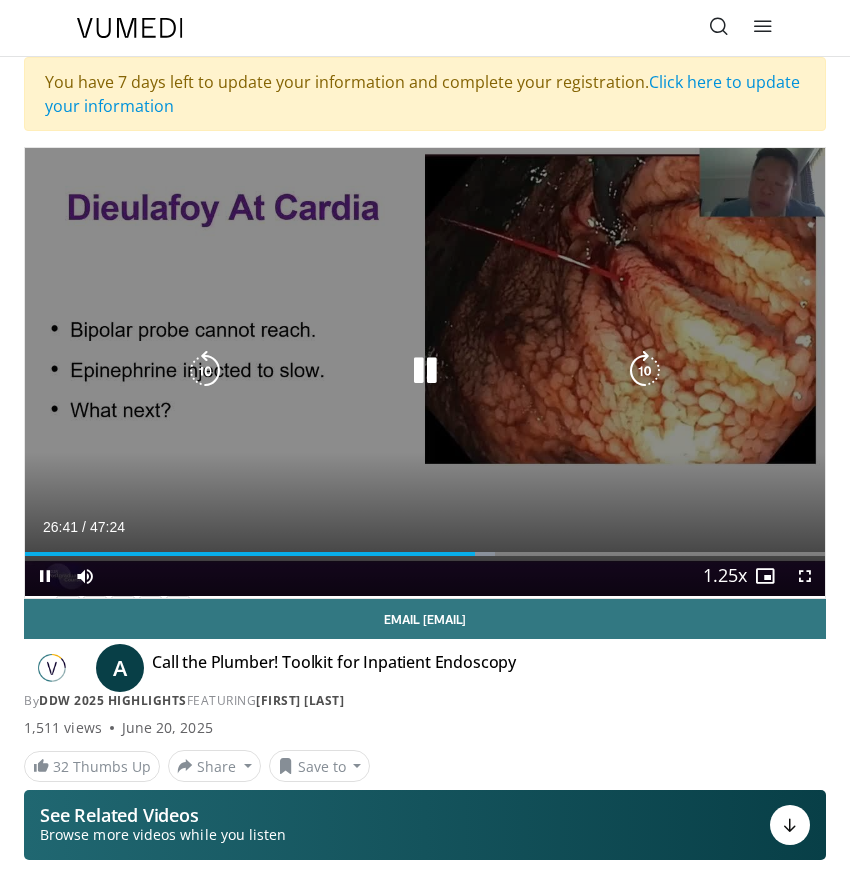 click at bounding box center (425, 371) 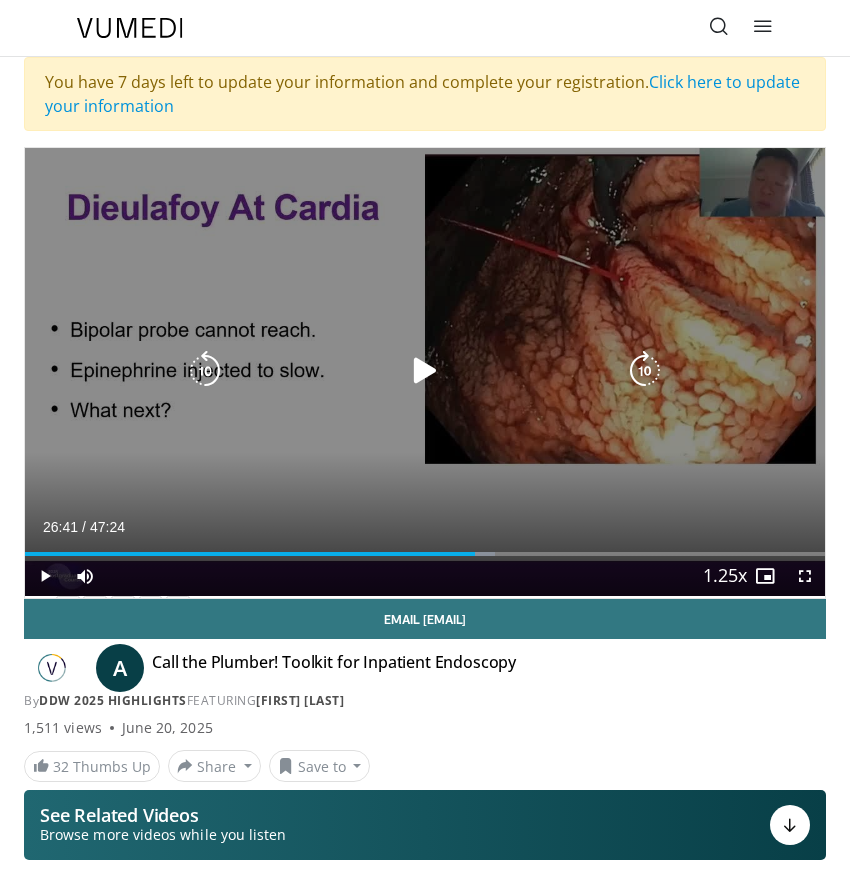 click at bounding box center [425, 371] 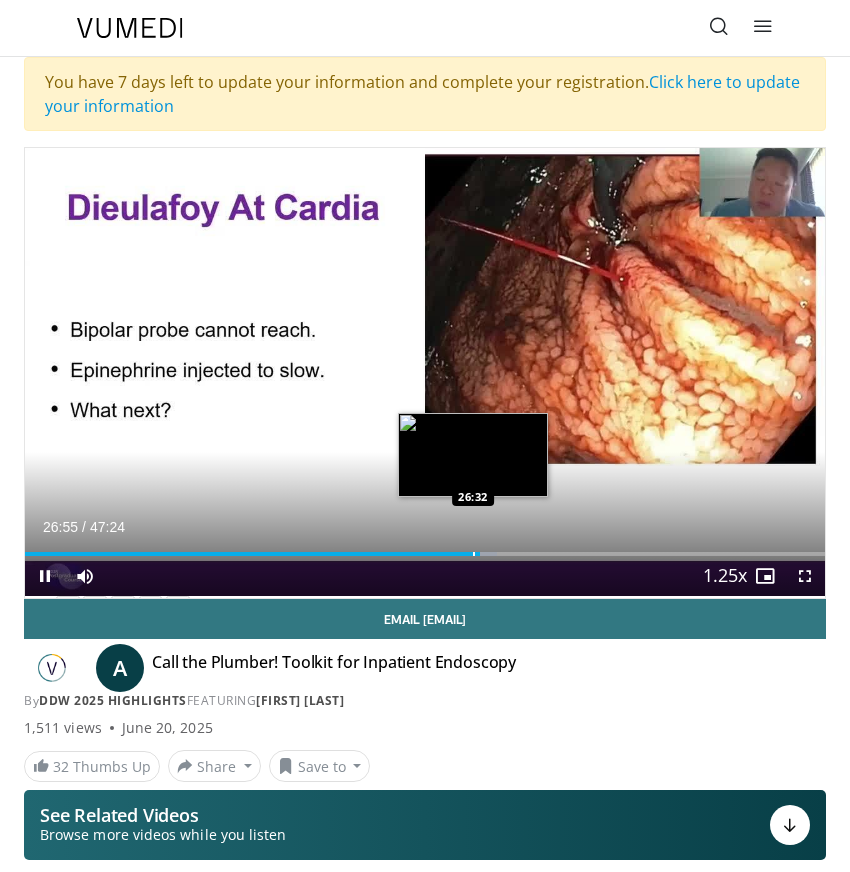click at bounding box center (474, 554) 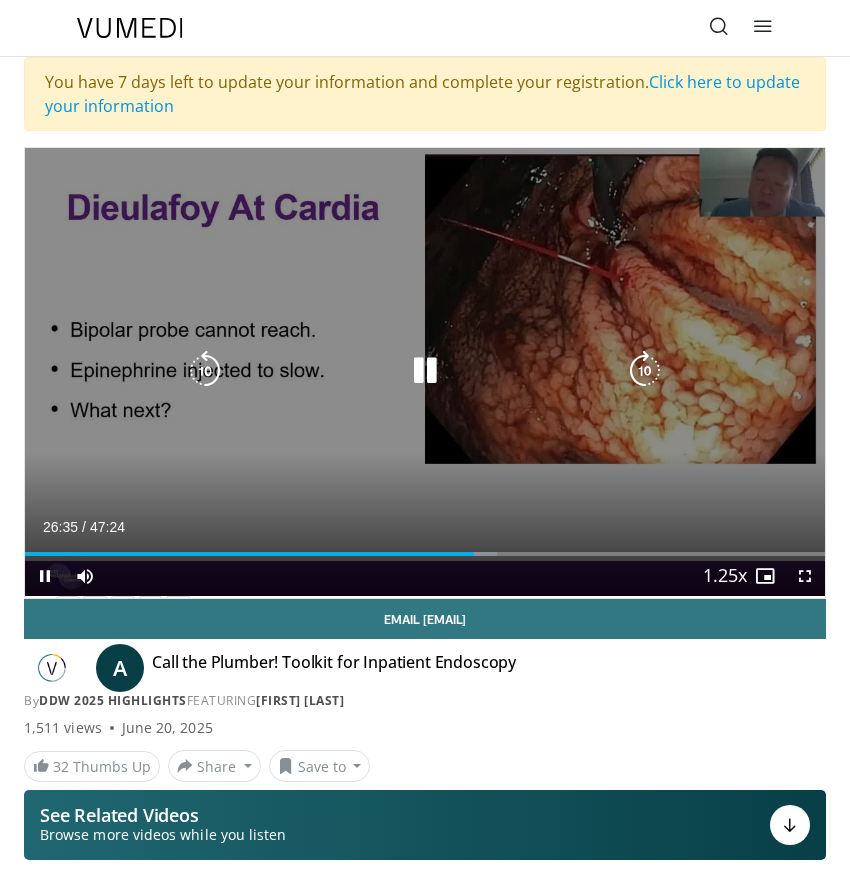 click on "Loaded :  58.94% 26:35 26:29" at bounding box center [425, 554] 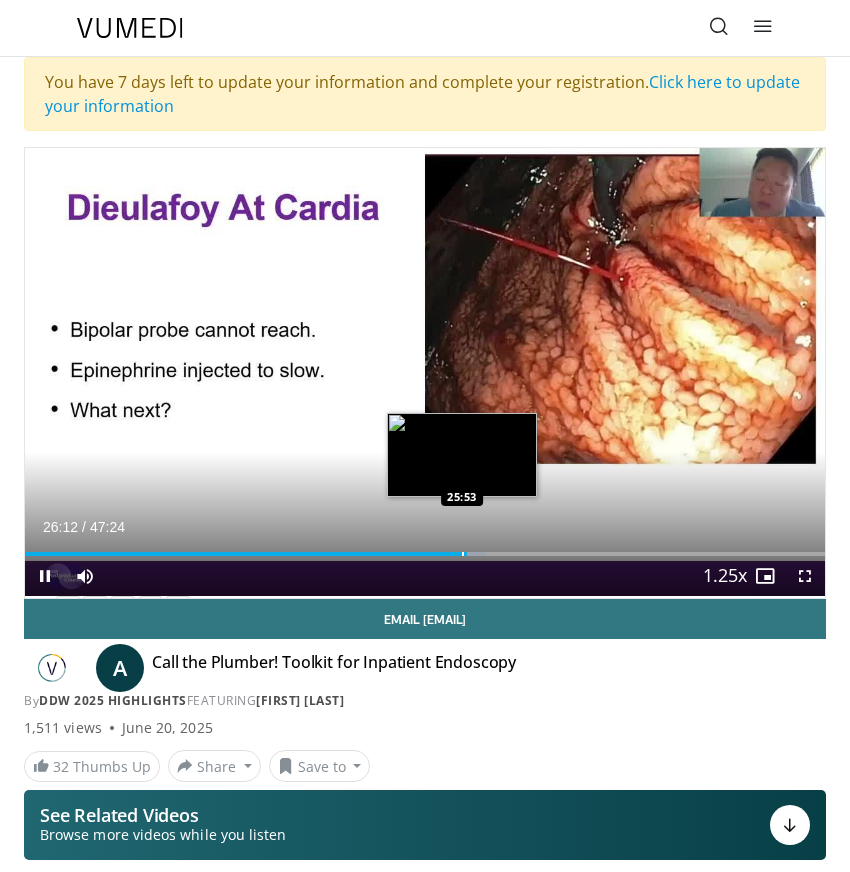 click at bounding box center [463, 554] 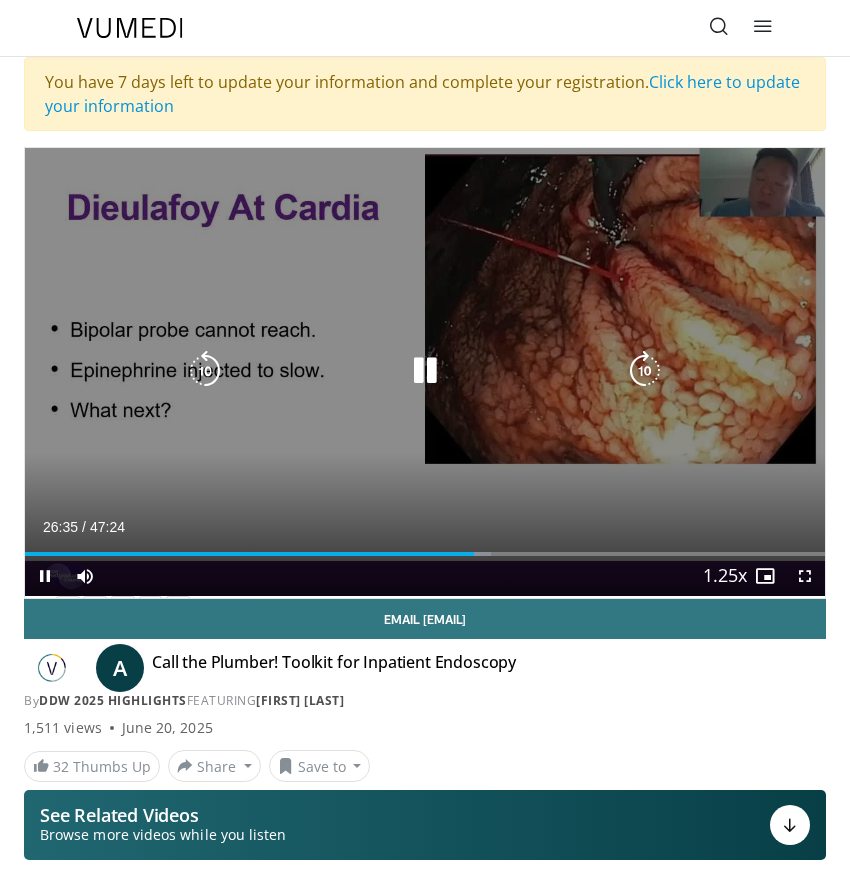 click at bounding box center (425, 371) 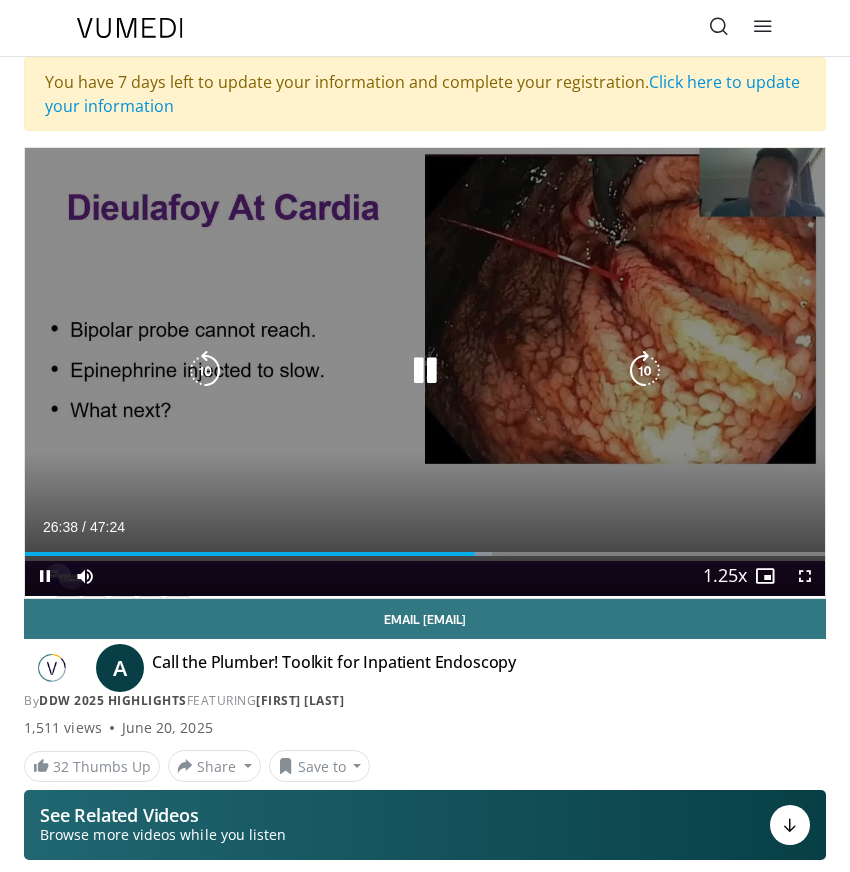 click on "10 seconds
Tap to unmute" at bounding box center [425, 371] 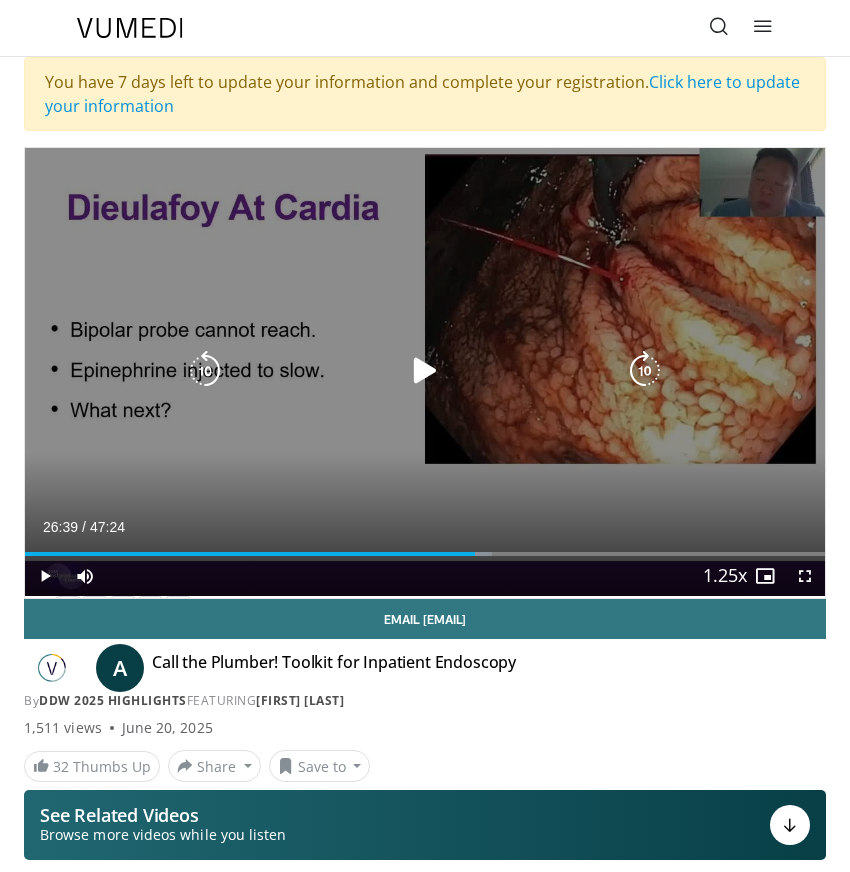 click on "10 seconds
Tap to unmute" at bounding box center (425, 371) 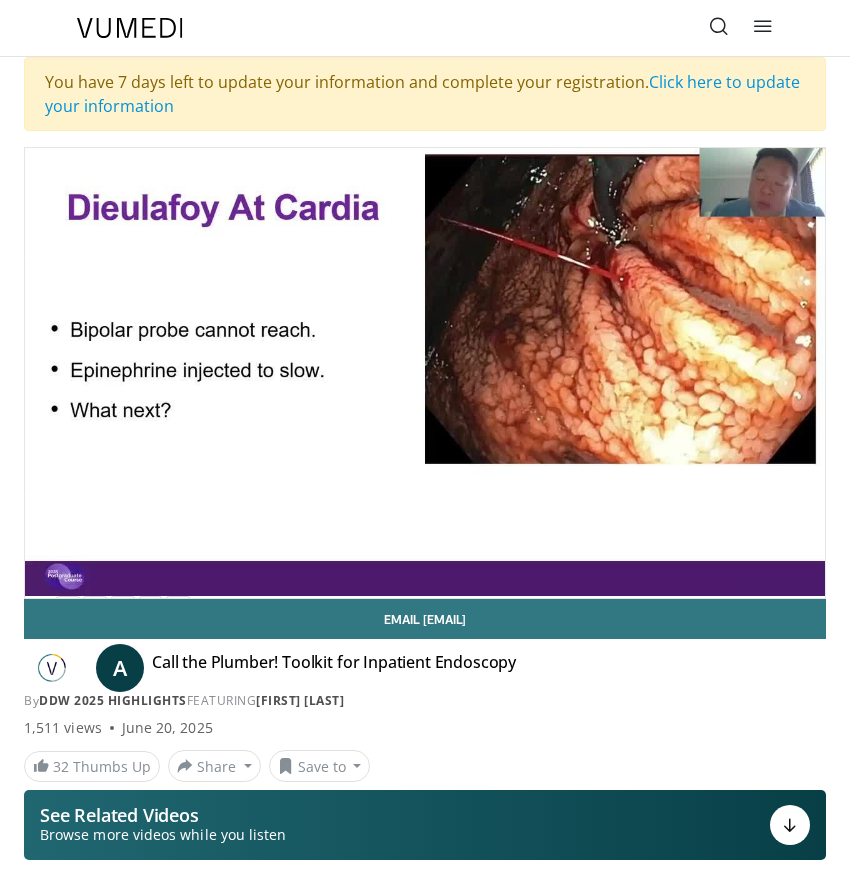 click on "10 seconds
Tap to unmute" at bounding box center [425, 371] 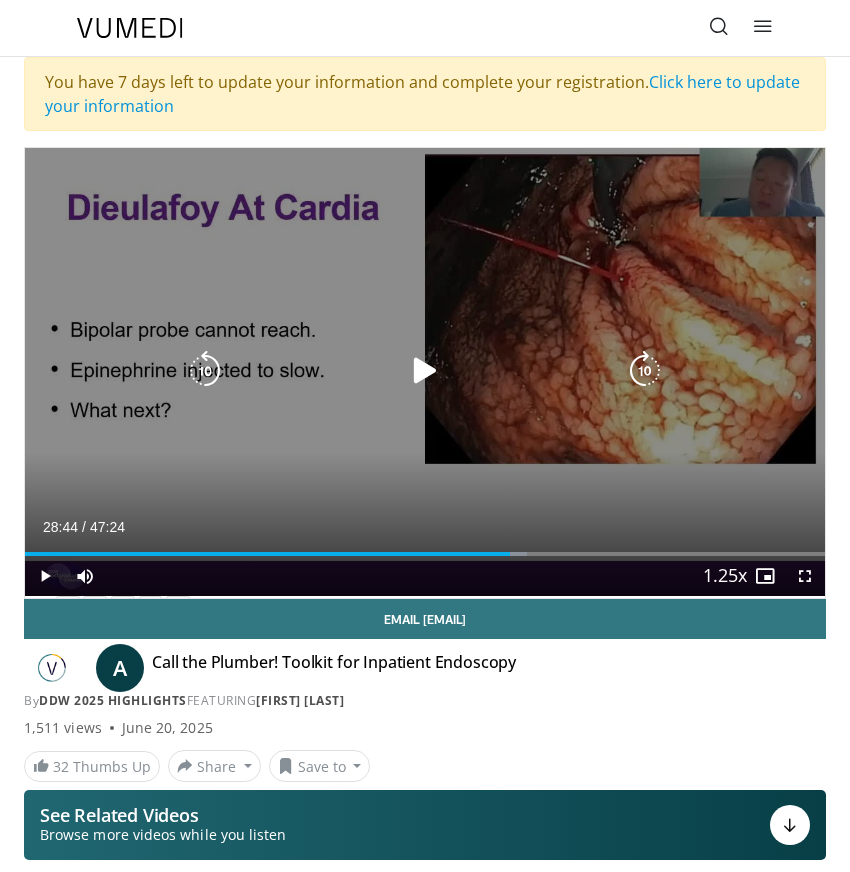 click on "10 seconds
Tap to unmute" at bounding box center [425, 371] 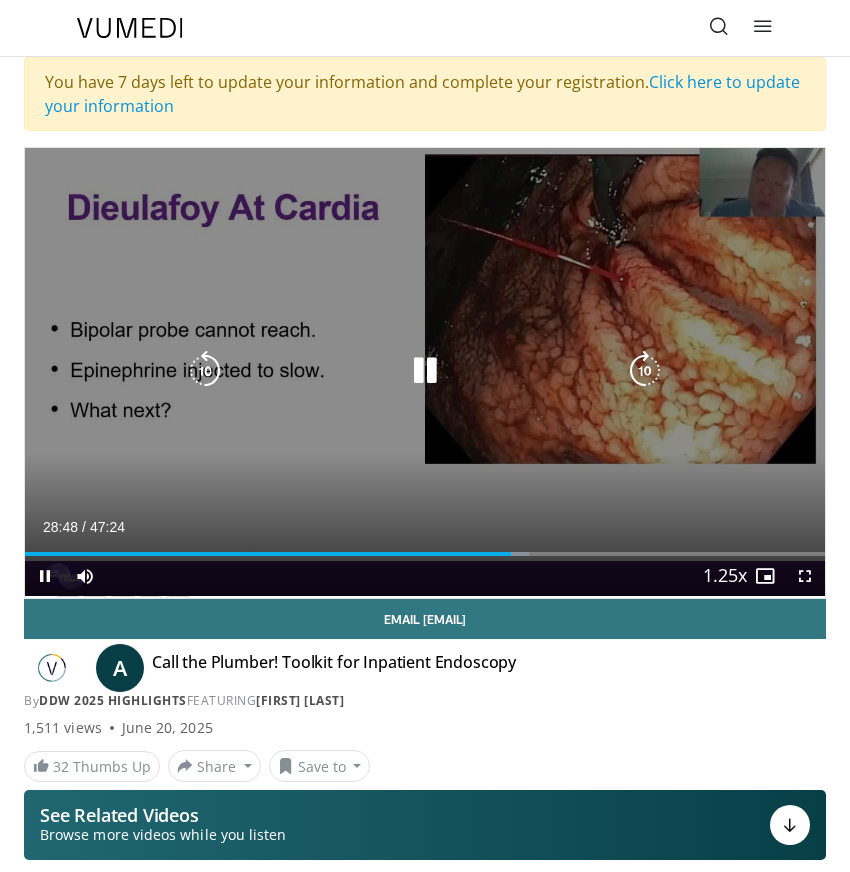 click on "10 seconds
Tap to unmute" at bounding box center [425, 371] 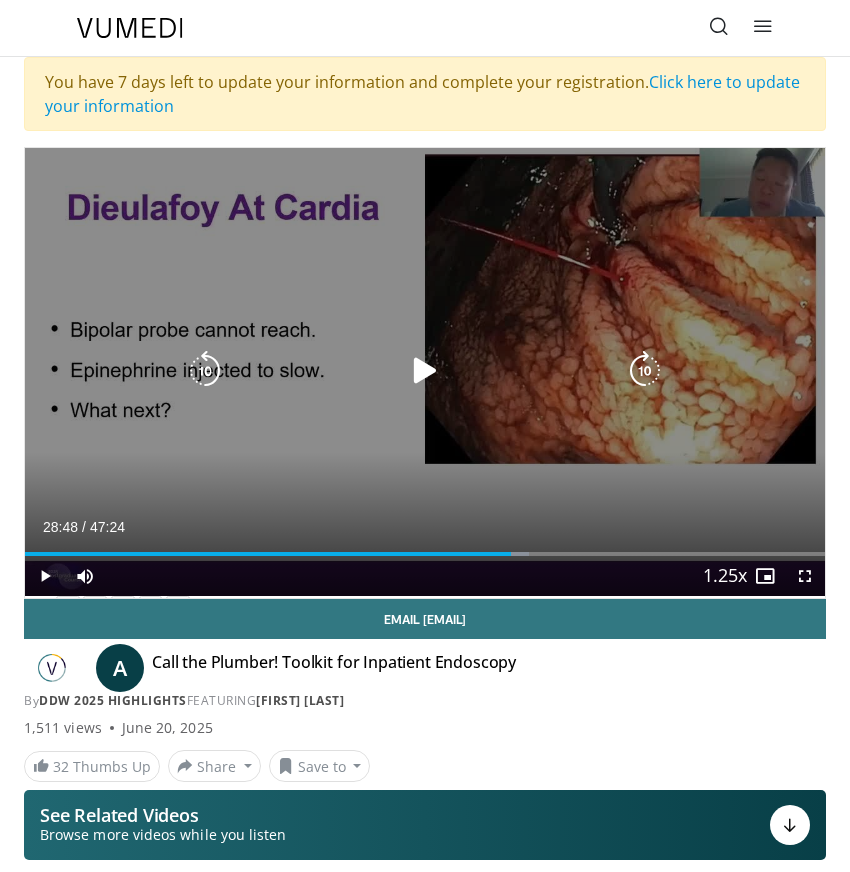 drag, startPoint x: 442, startPoint y: 370, endPoint x: 431, endPoint y: 375, distance: 12.083046 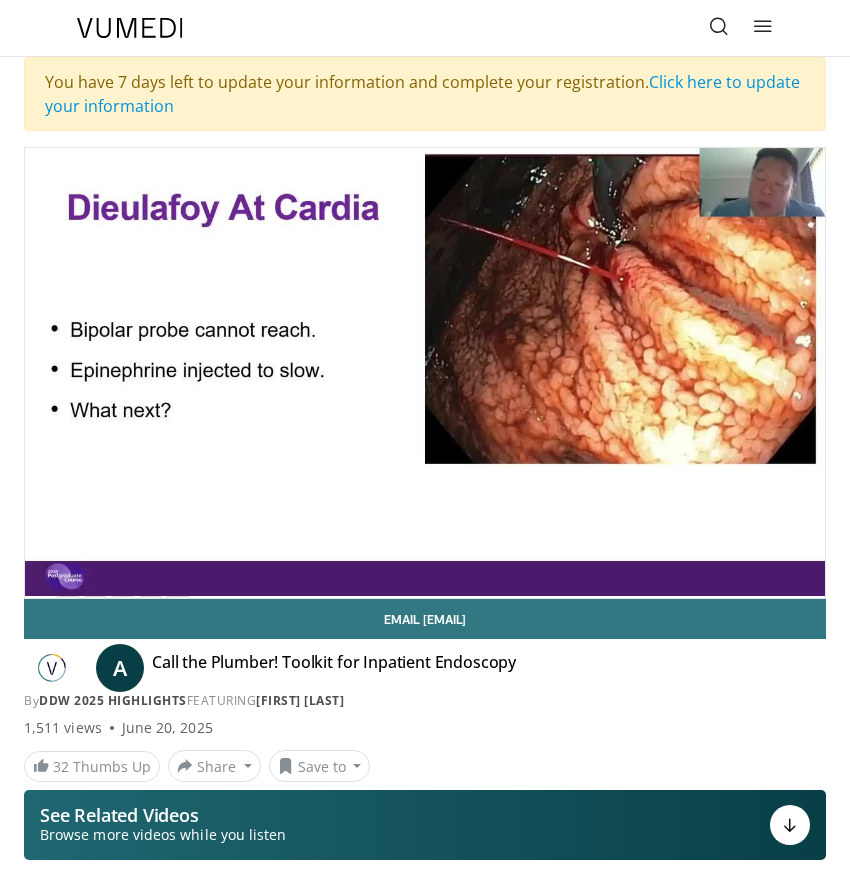 click on "10 seconds
Tap to unmute" at bounding box center (425, 371) 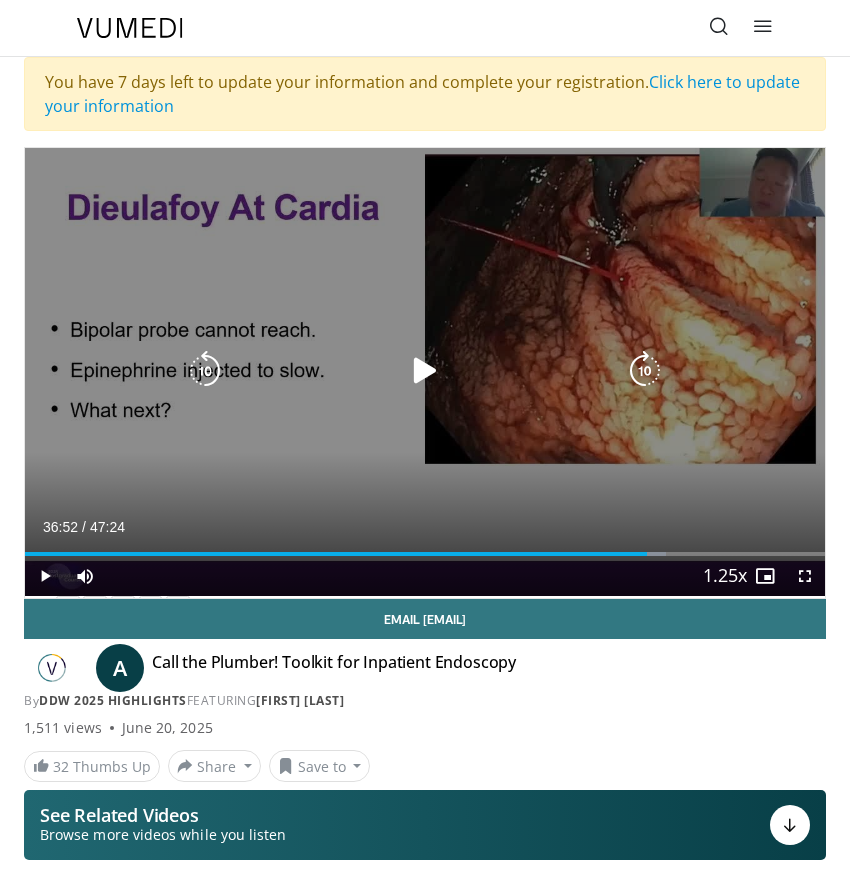 click at bounding box center [425, 371] 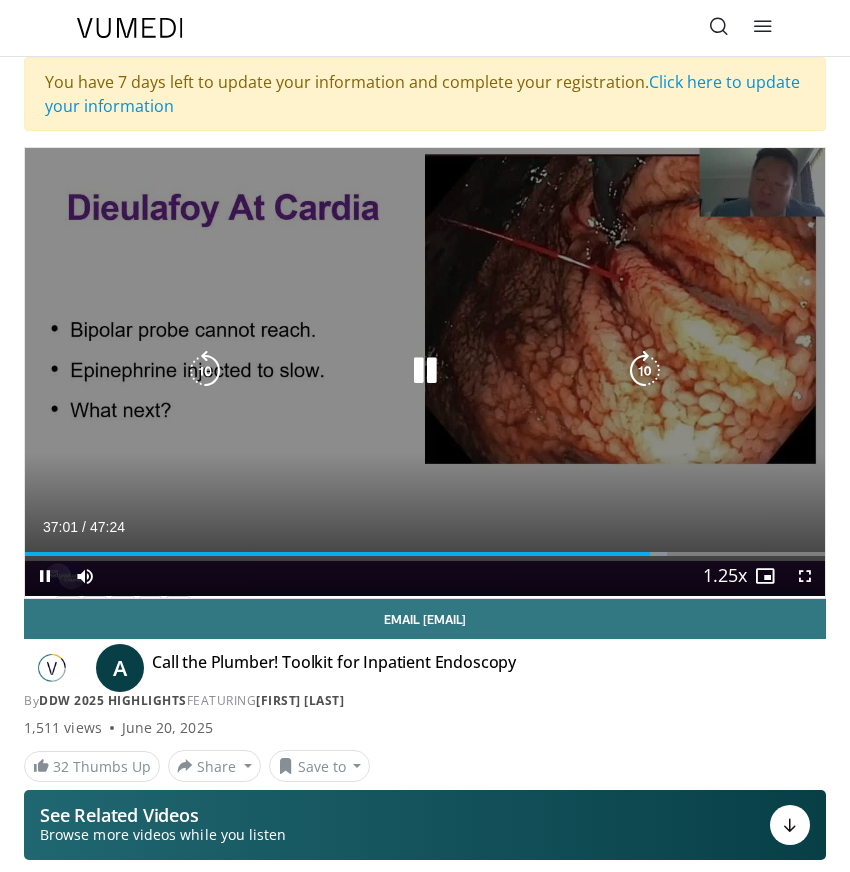 click at bounding box center [425, 371] 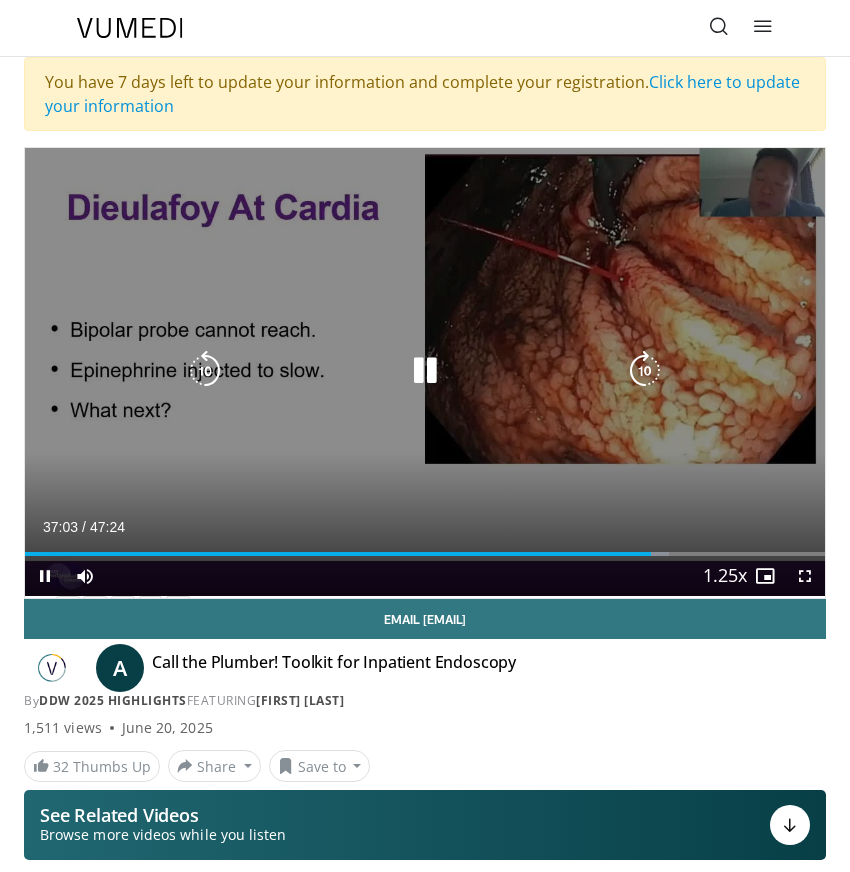 click at bounding box center [425, 371] 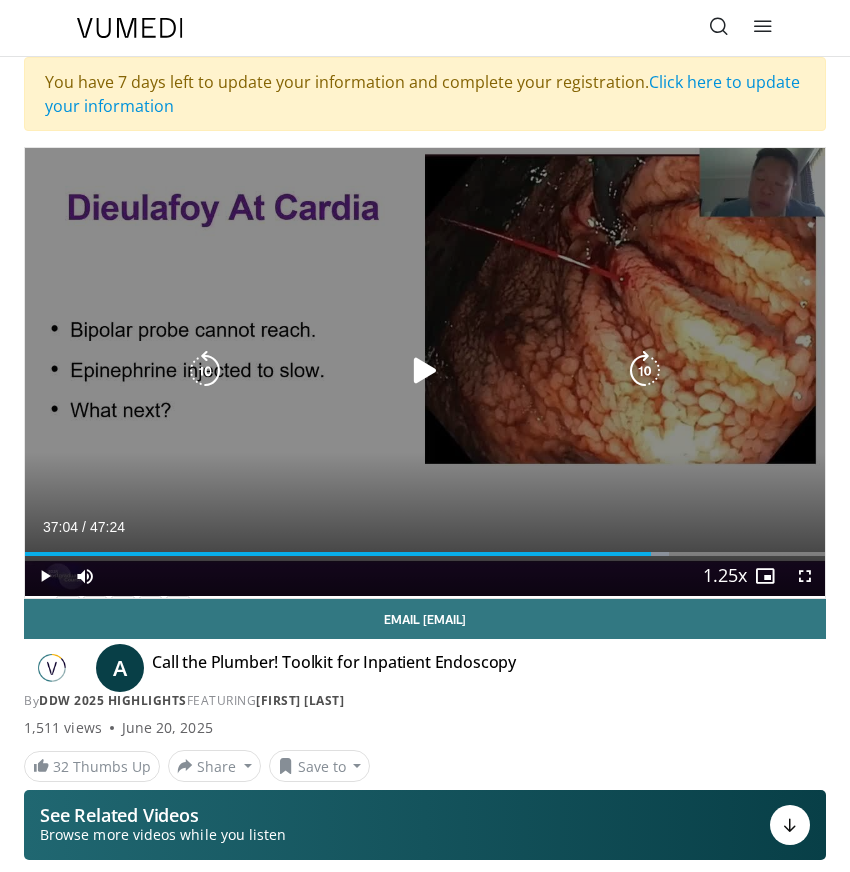 click at bounding box center [425, 371] 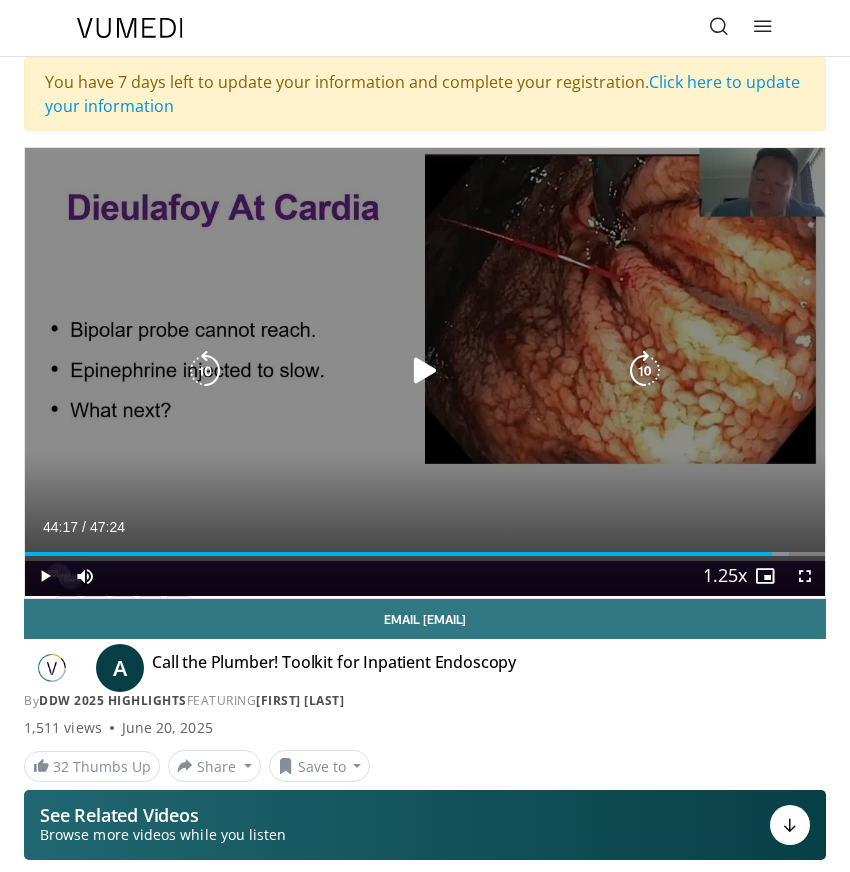 click at bounding box center [425, 371] 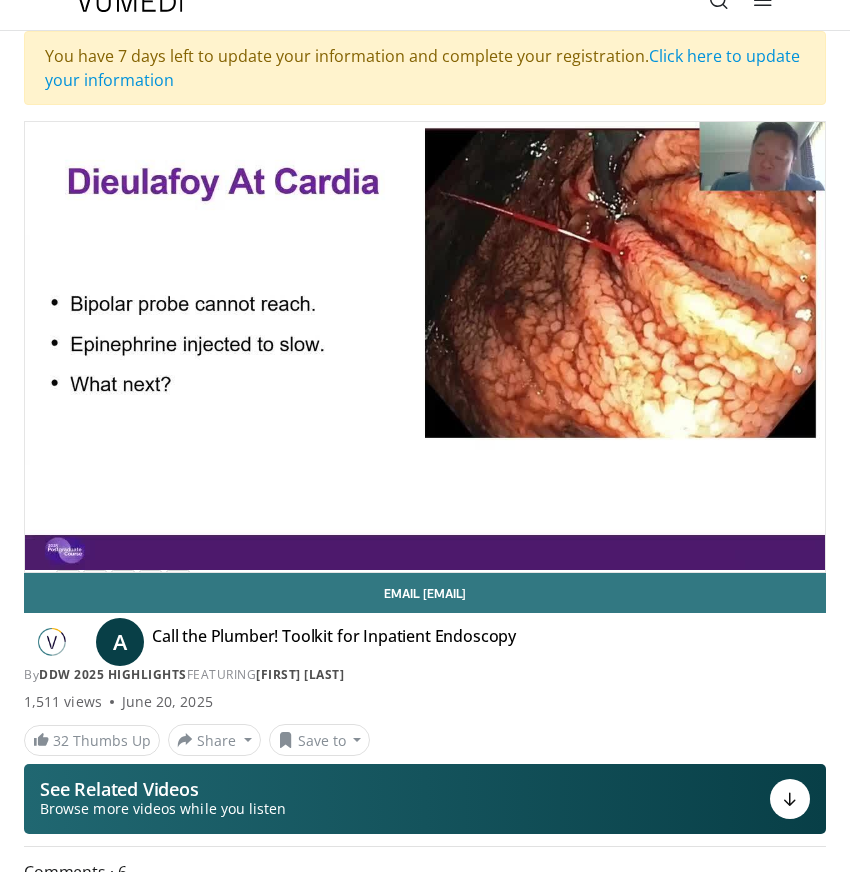 scroll, scrollTop: 30, scrollLeft: 0, axis: vertical 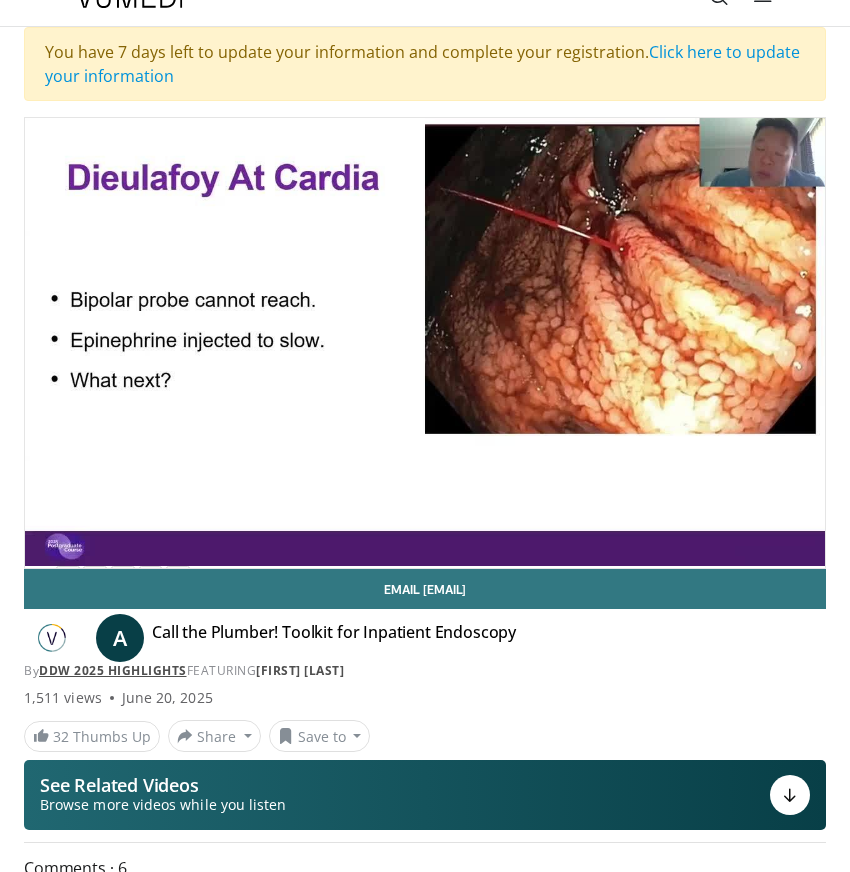 click on "DDW 2025 Highlights" at bounding box center [113, 670] 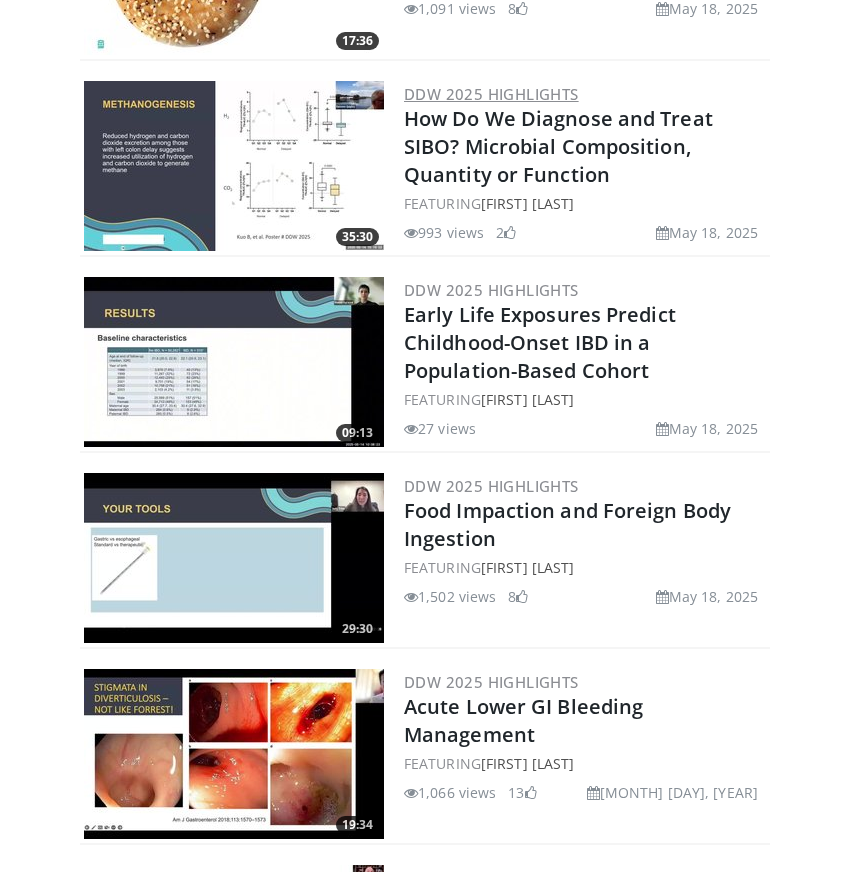 scroll, scrollTop: 3419, scrollLeft: 0, axis: vertical 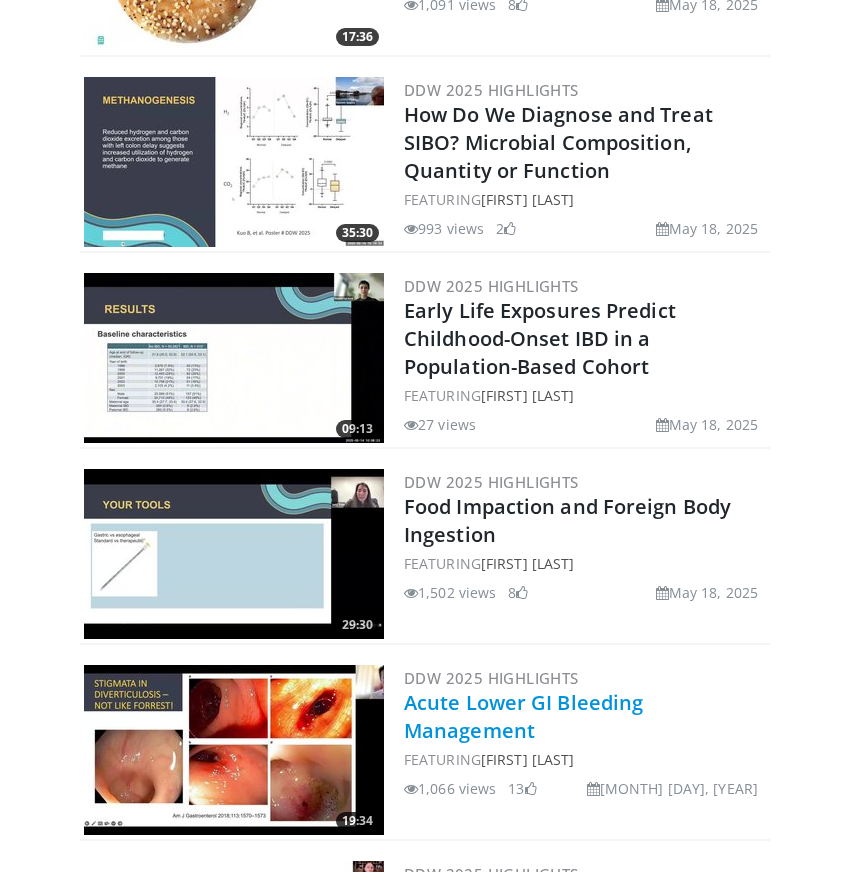 click on "Acute Lower GI Bleeding Management" at bounding box center [523, 716] 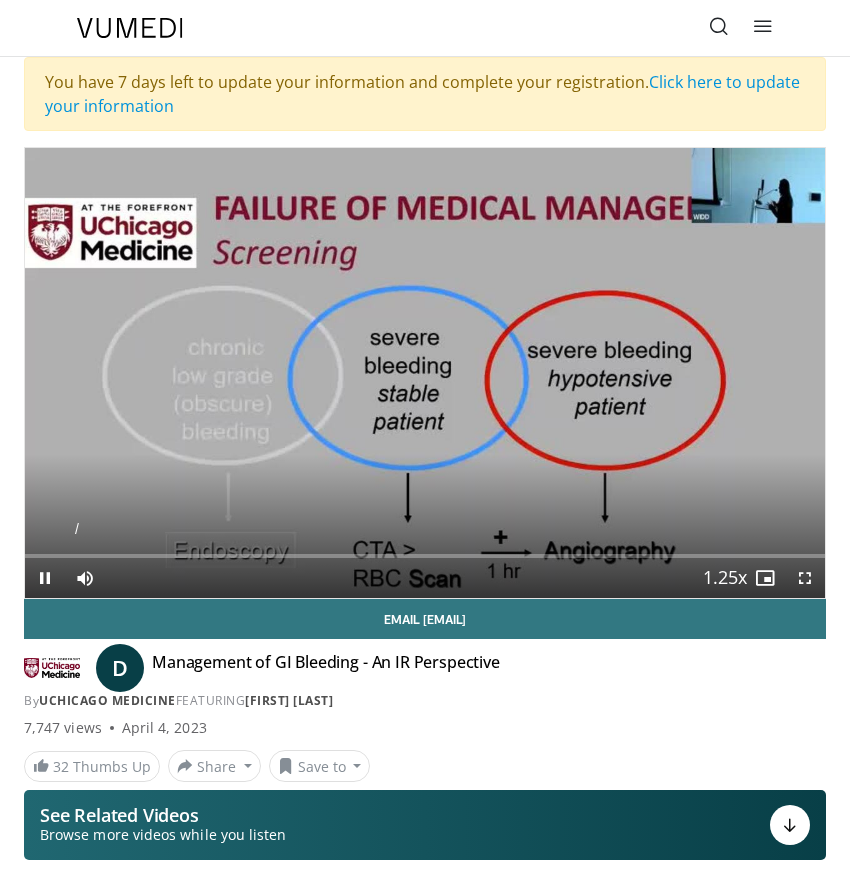 scroll, scrollTop: 0, scrollLeft: 0, axis: both 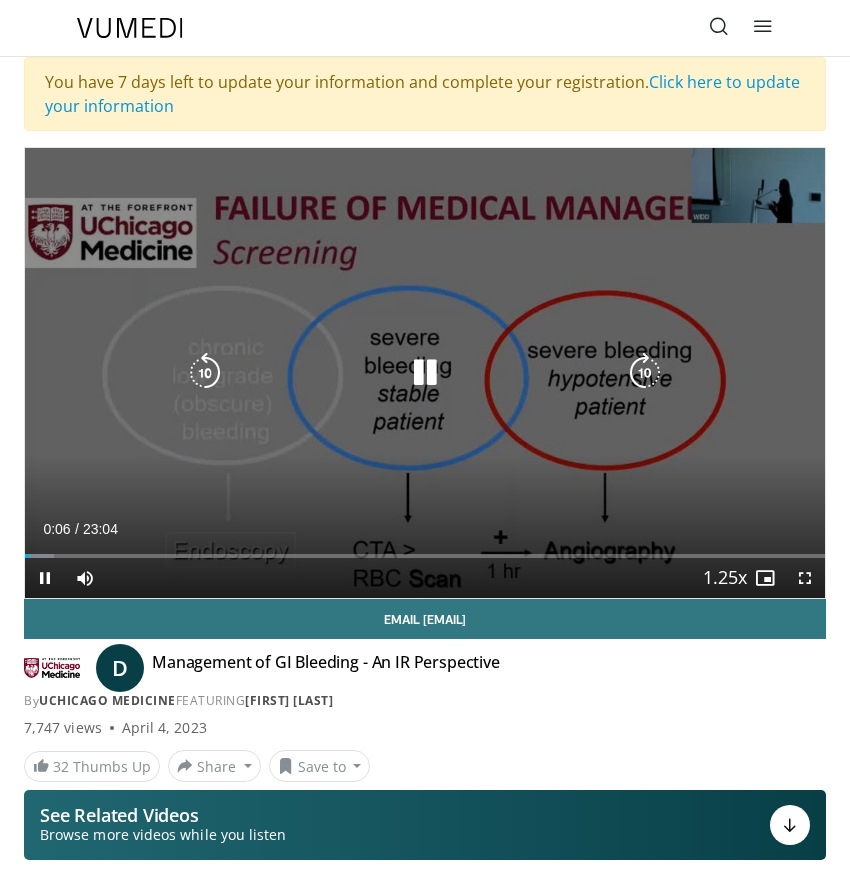 click at bounding box center [425, 373] 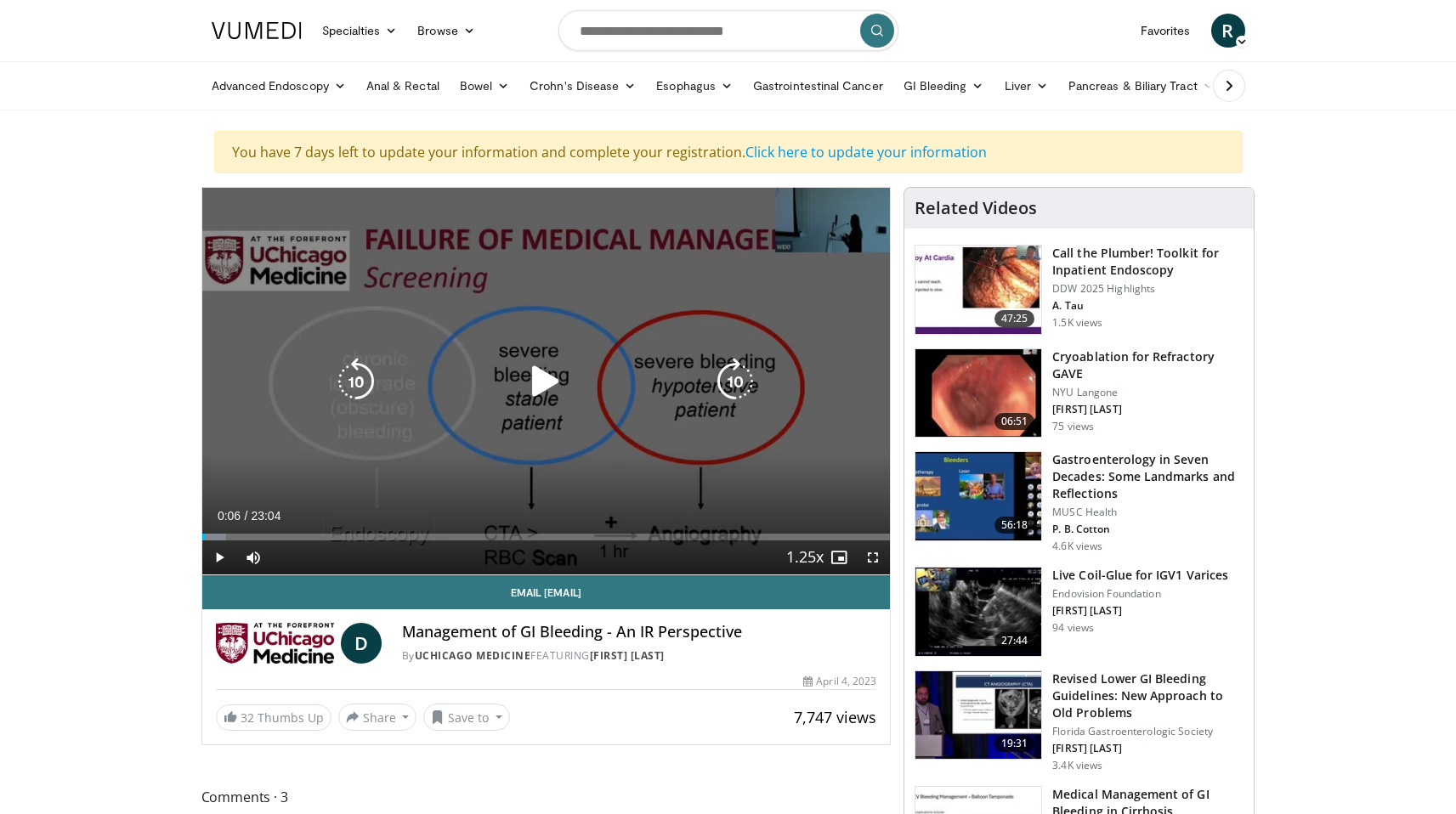click at bounding box center (546, 382) 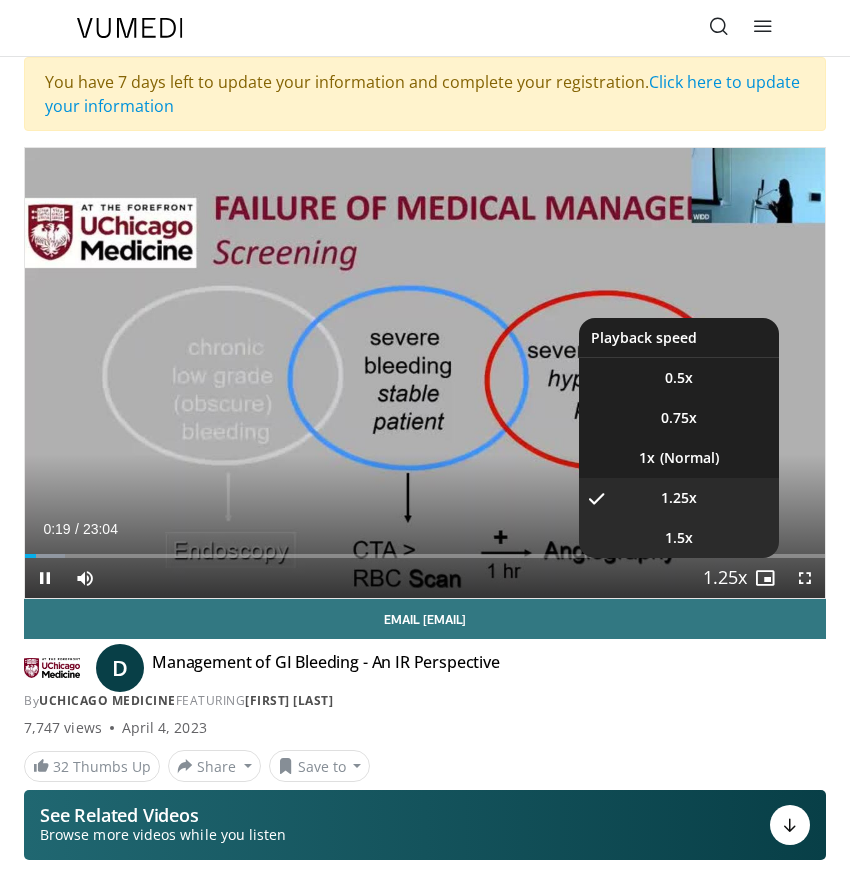 click on "1.5x" at bounding box center [679, 538] 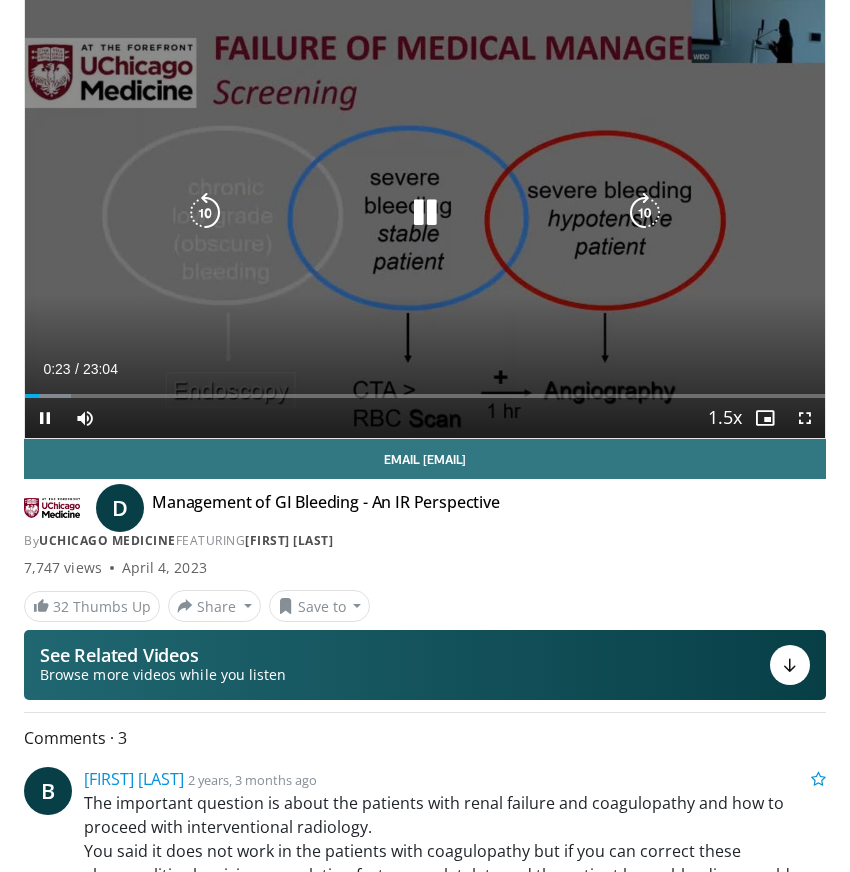scroll, scrollTop: 0, scrollLeft: 0, axis: both 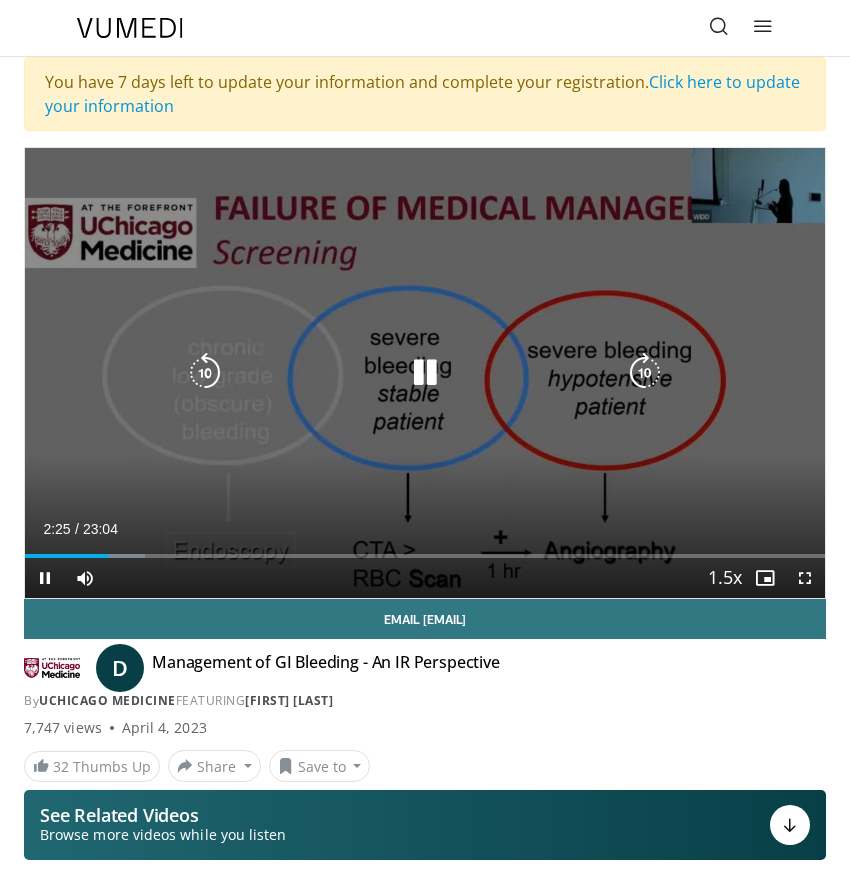 click at bounding box center [425, 373] 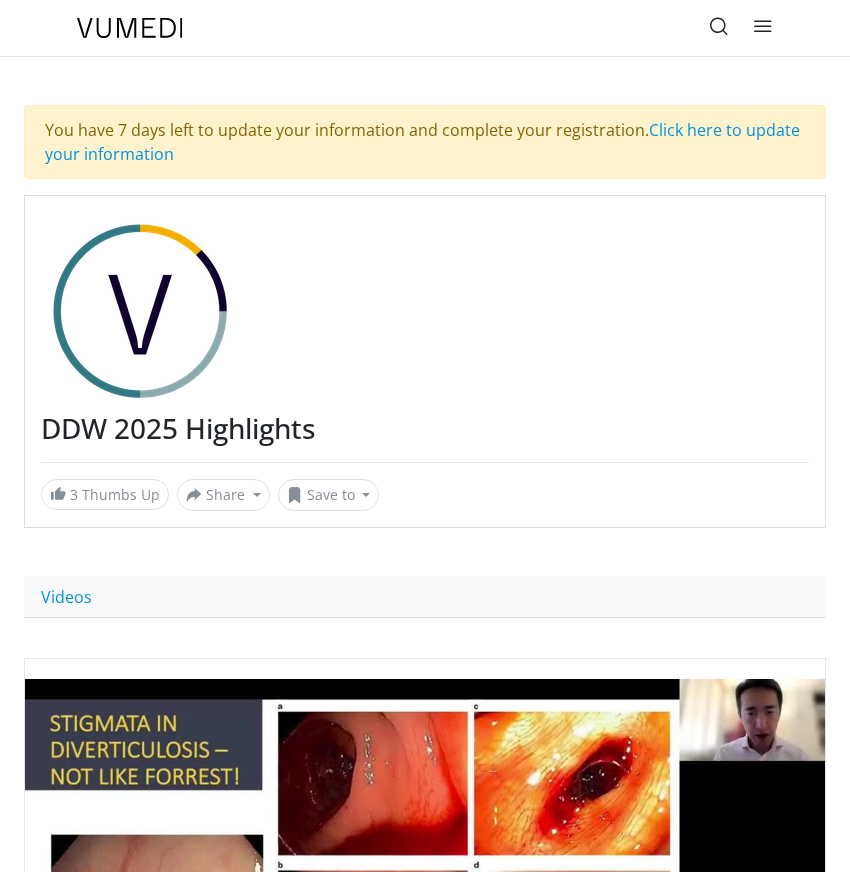 scroll, scrollTop: 664, scrollLeft: 0, axis: vertical 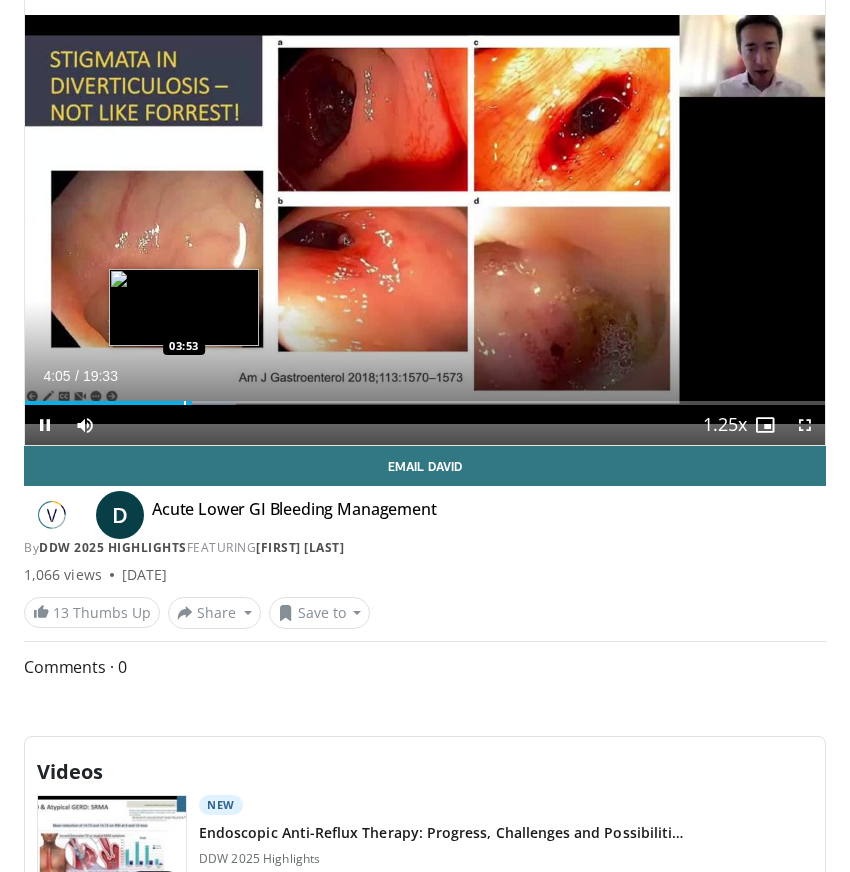 click on "04:05" at bounding box center (108, 403) 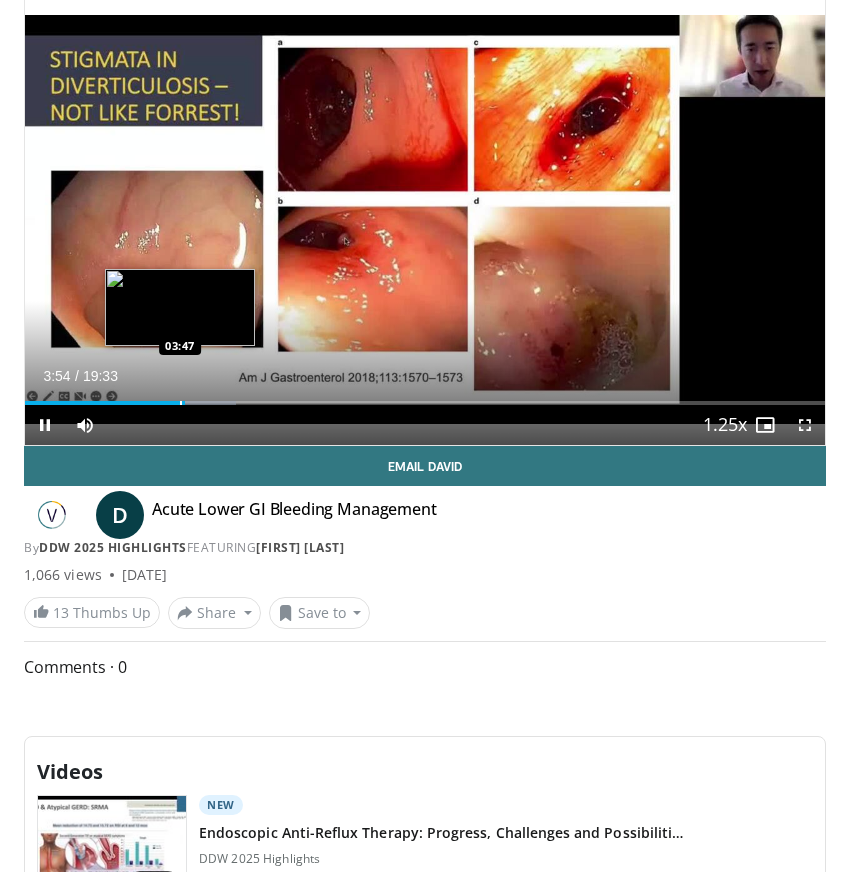 click at bounding box center [181, 403] 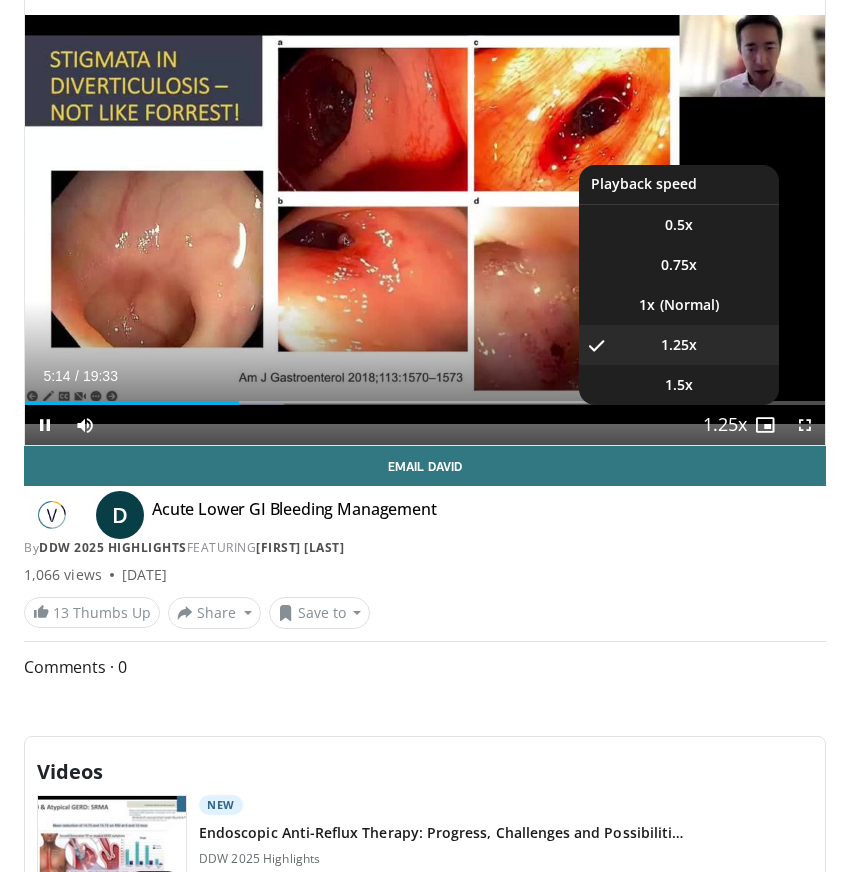 click at bounding box center [725, 426] 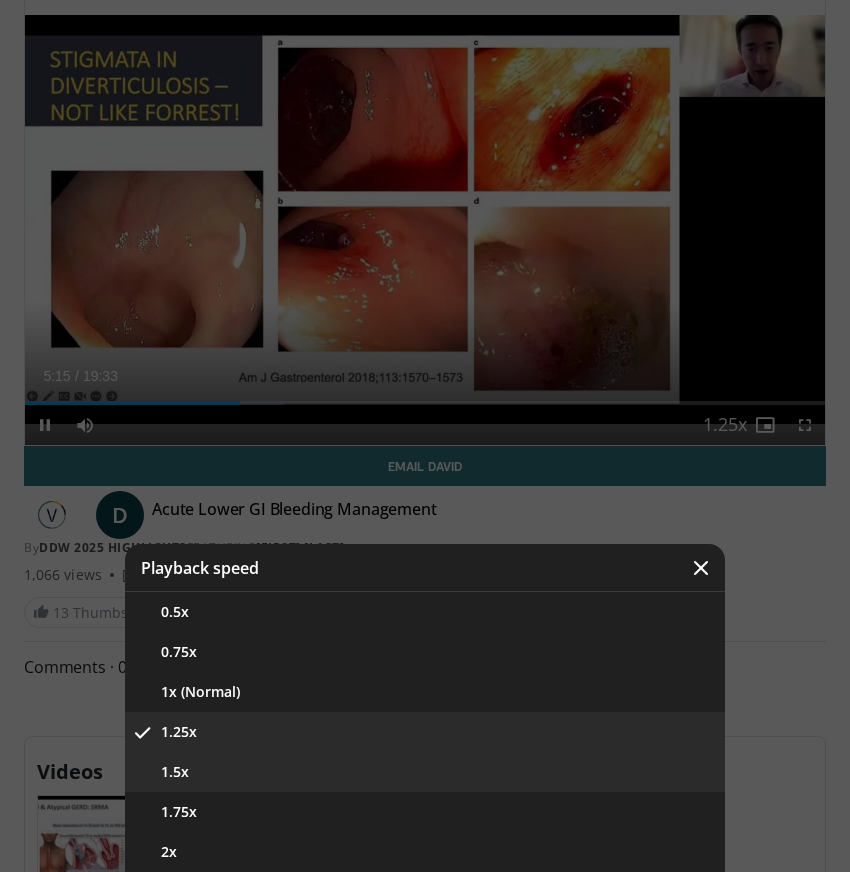 click on "1.5x" at bounding box center (425, 772) 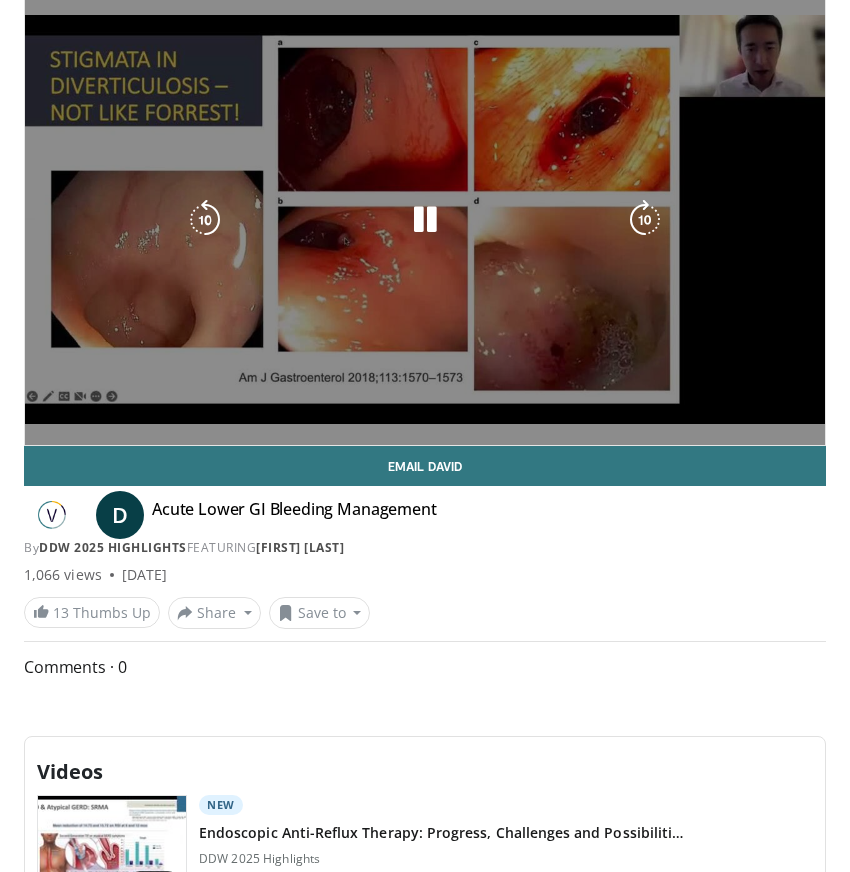 click at bounding box center [425, 220] 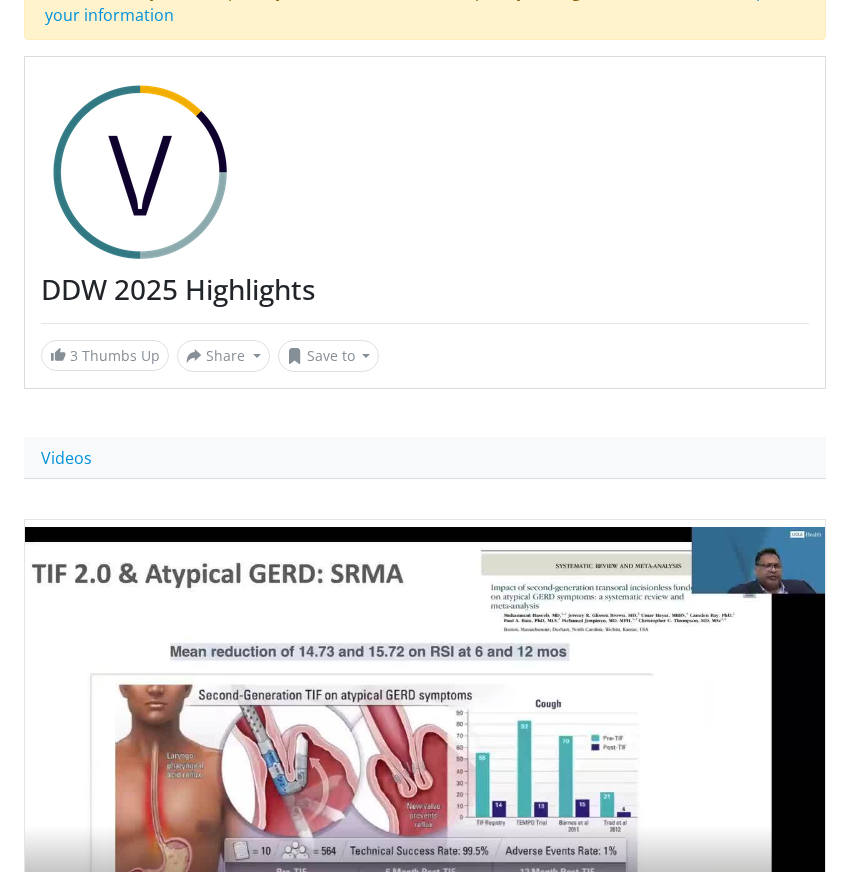 scroll, scrollTop: 408, scrollLeft: 0, axis: vertical 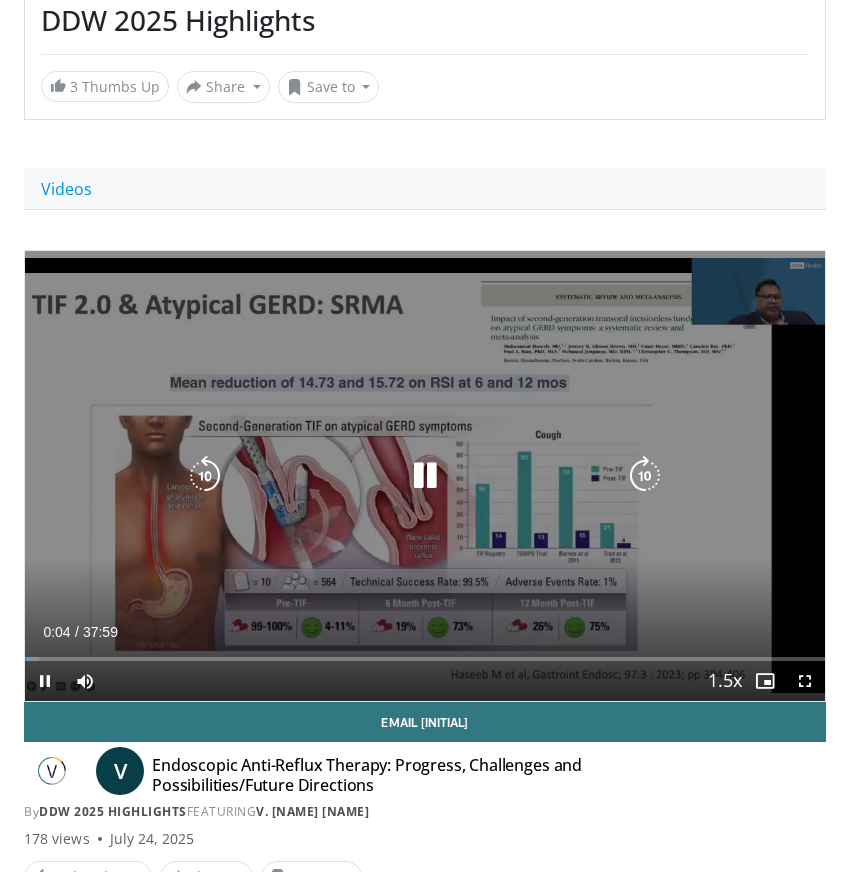 click at bounding box center [425, 476] 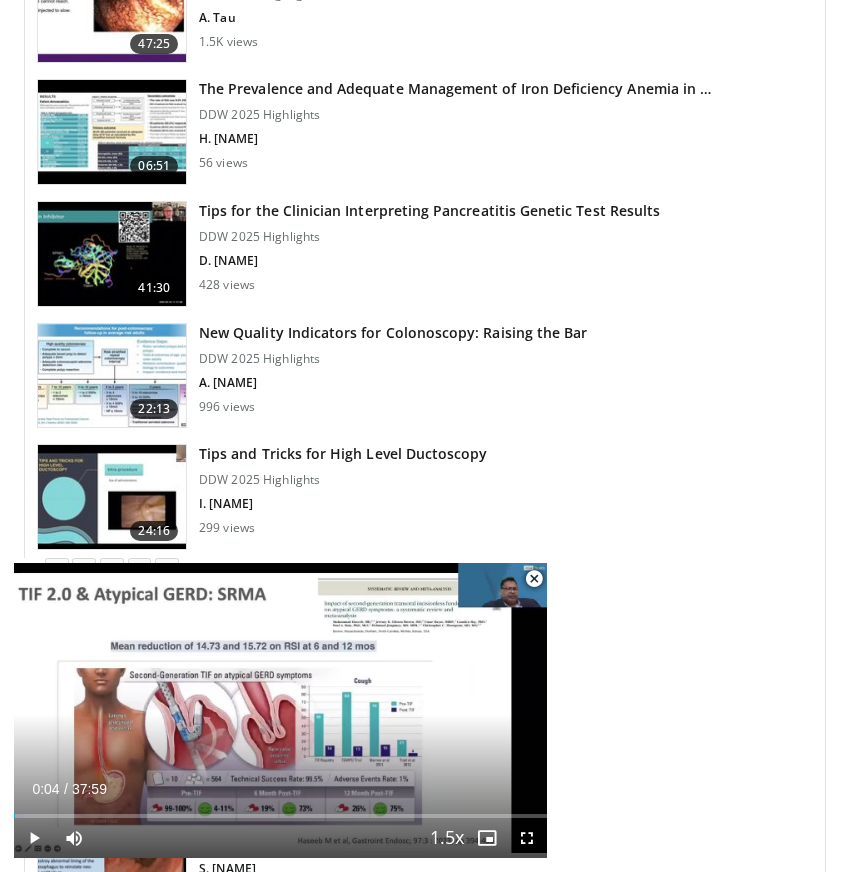 scroll, scrollTop: 2334, scrollLeft: 0, axis: vertical 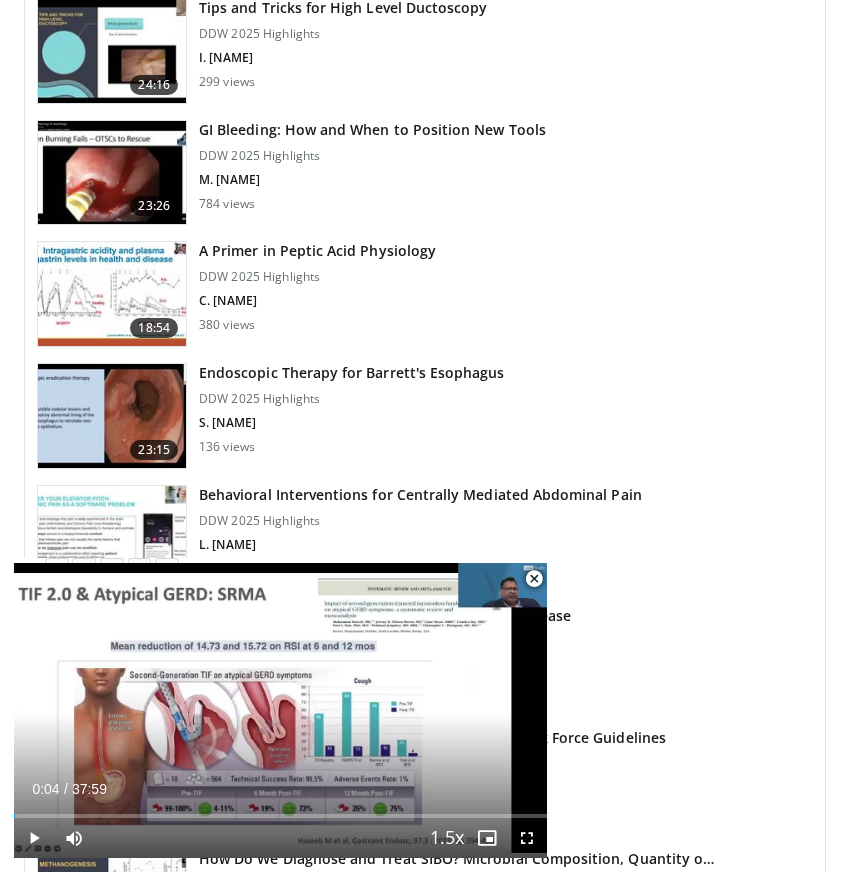 click at bounding box center (534, 579) 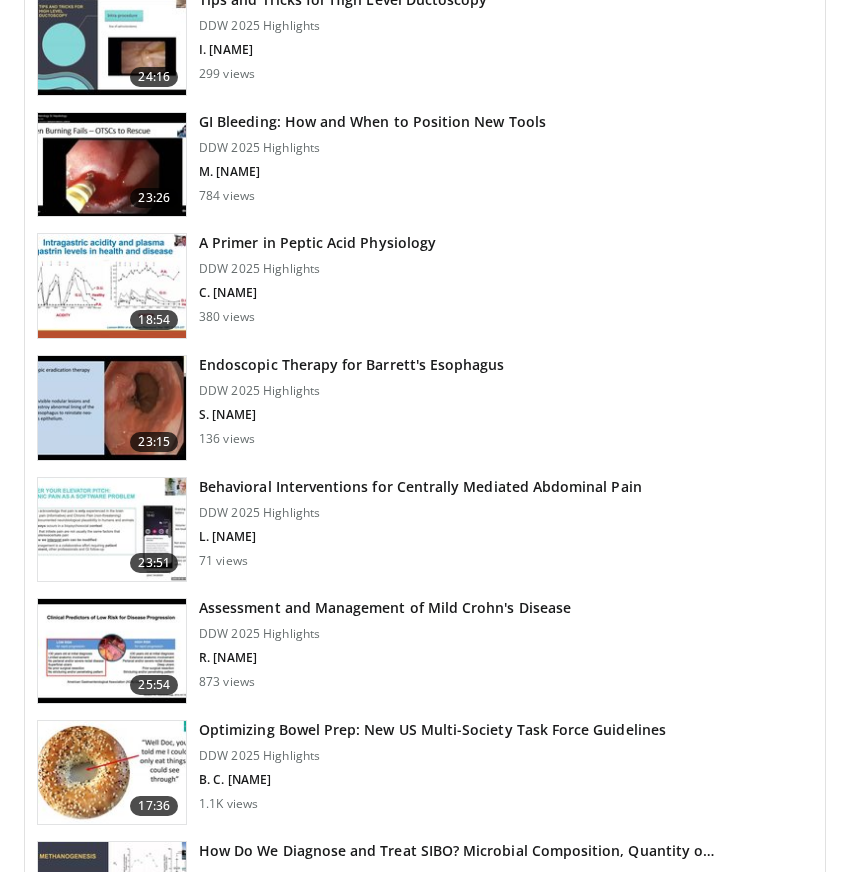 scroll, scrollTop: 2331, scrollLeft: 0, axis: vertical 